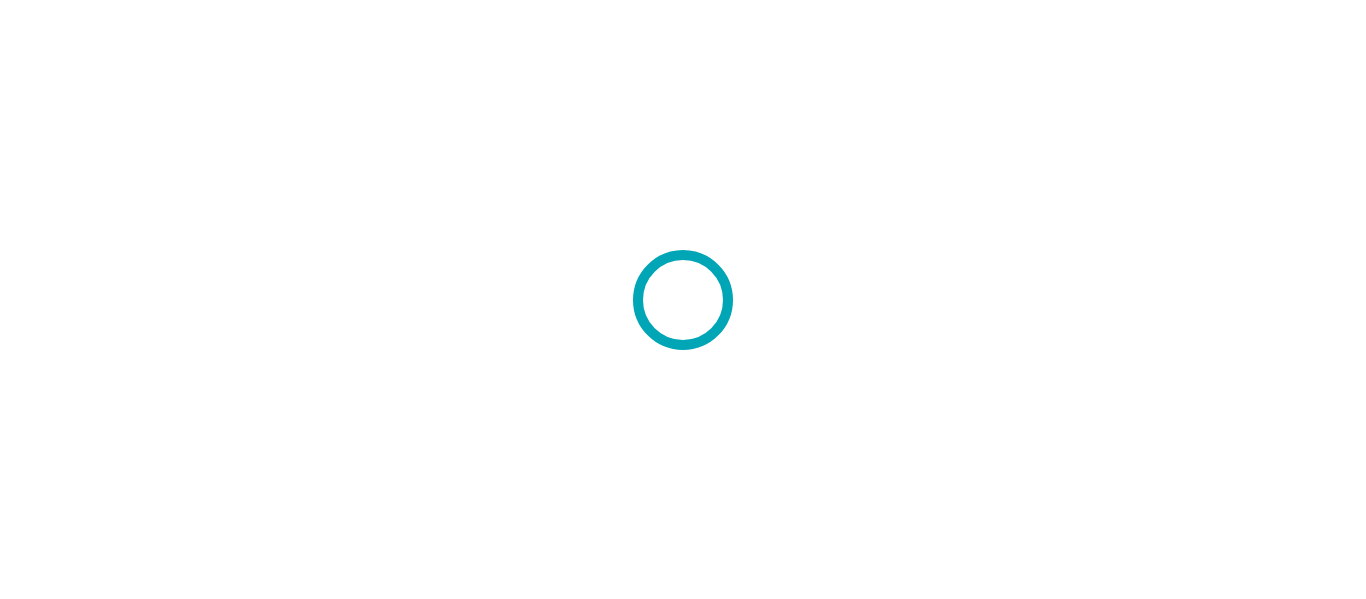 scroll, scrollTop: 0, scrollLeft: 0, axis: both 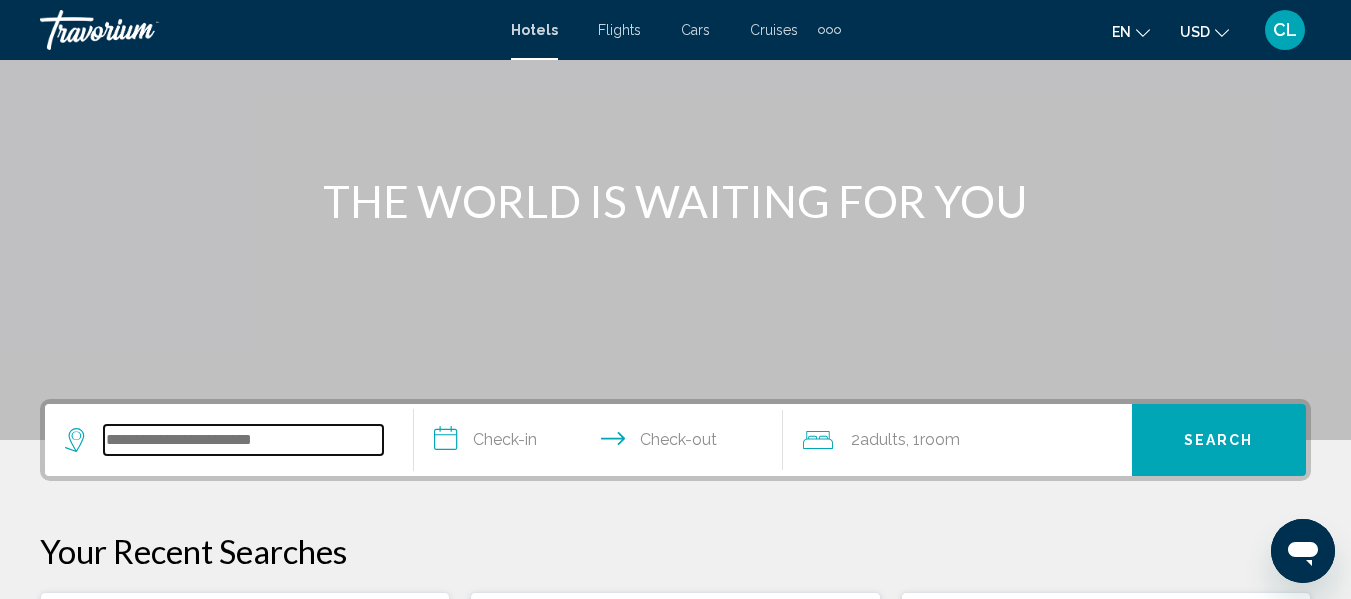 click at bounding box center [243, 440] 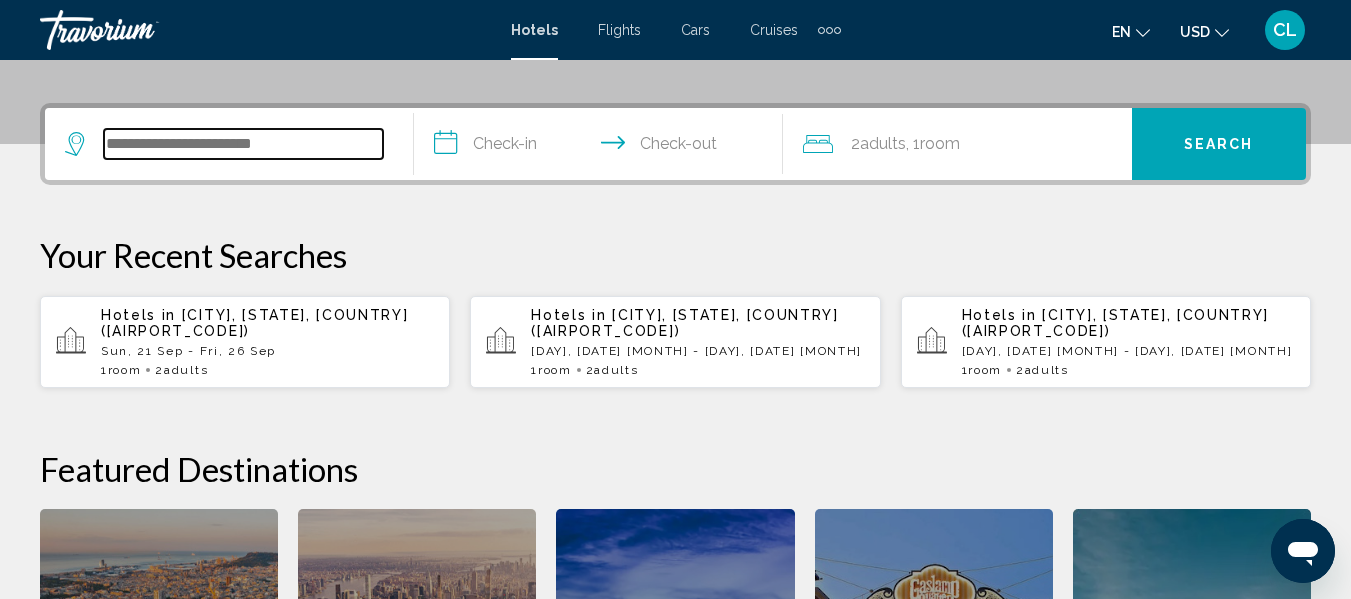 scroll, scrollTop: 494, scrollLeft: 0, axis: vertical 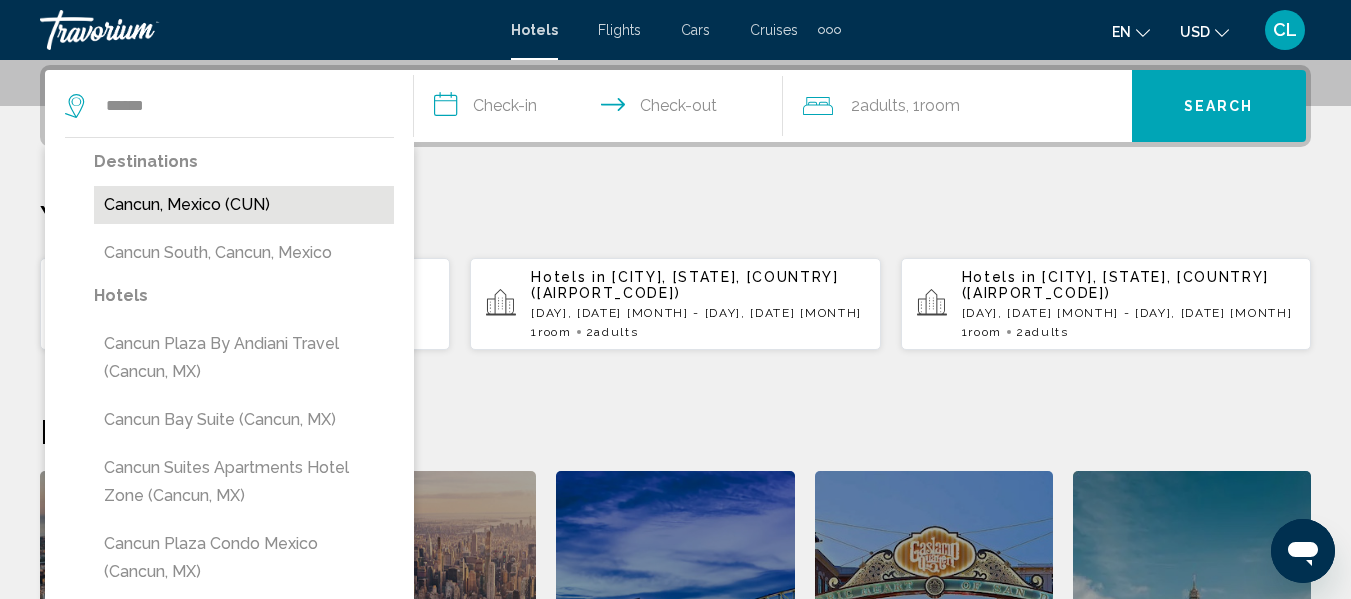 click on "Cancun, Mexico (CUN)" at bounding box center [244, 205] 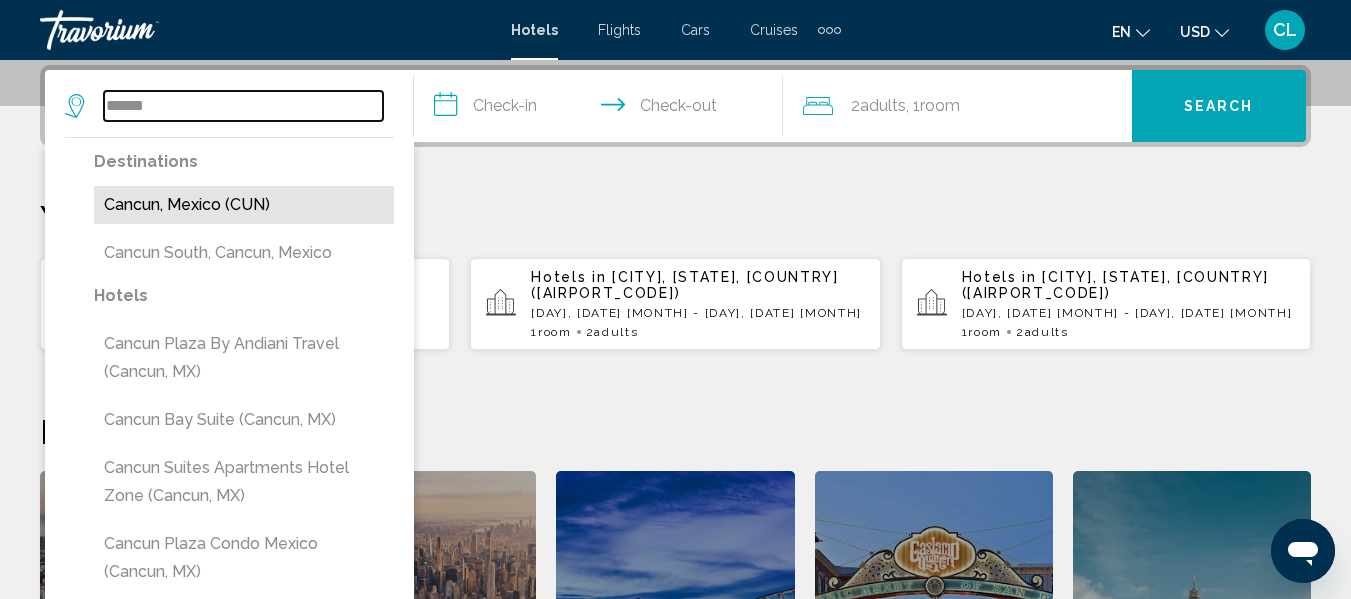 type on "**********" 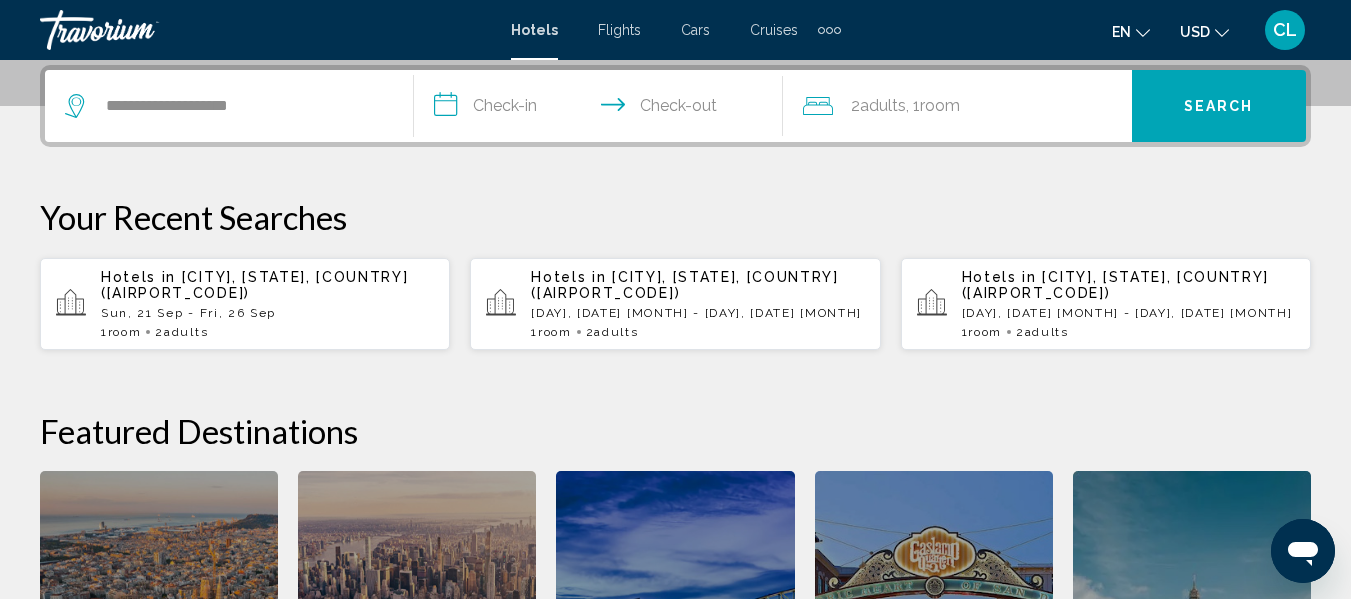click on "**********" at bounding box center (602, 109) 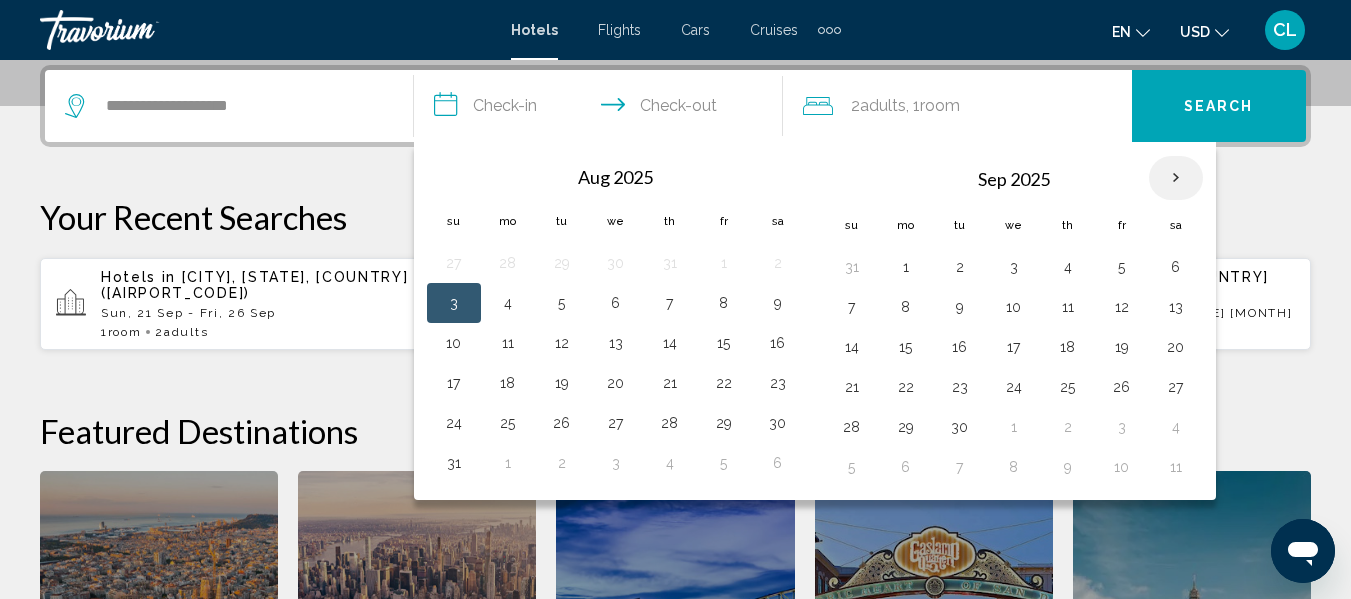 click at bounding box center [1176, 178] 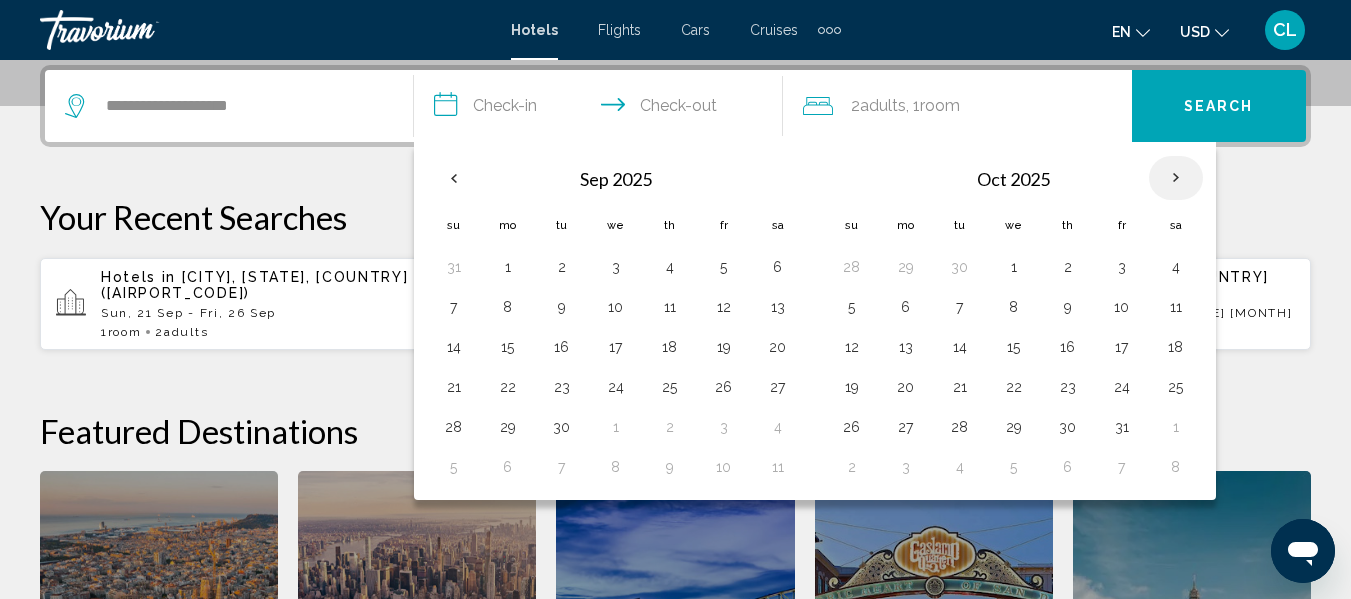 click at bounding box center (1176, 178) 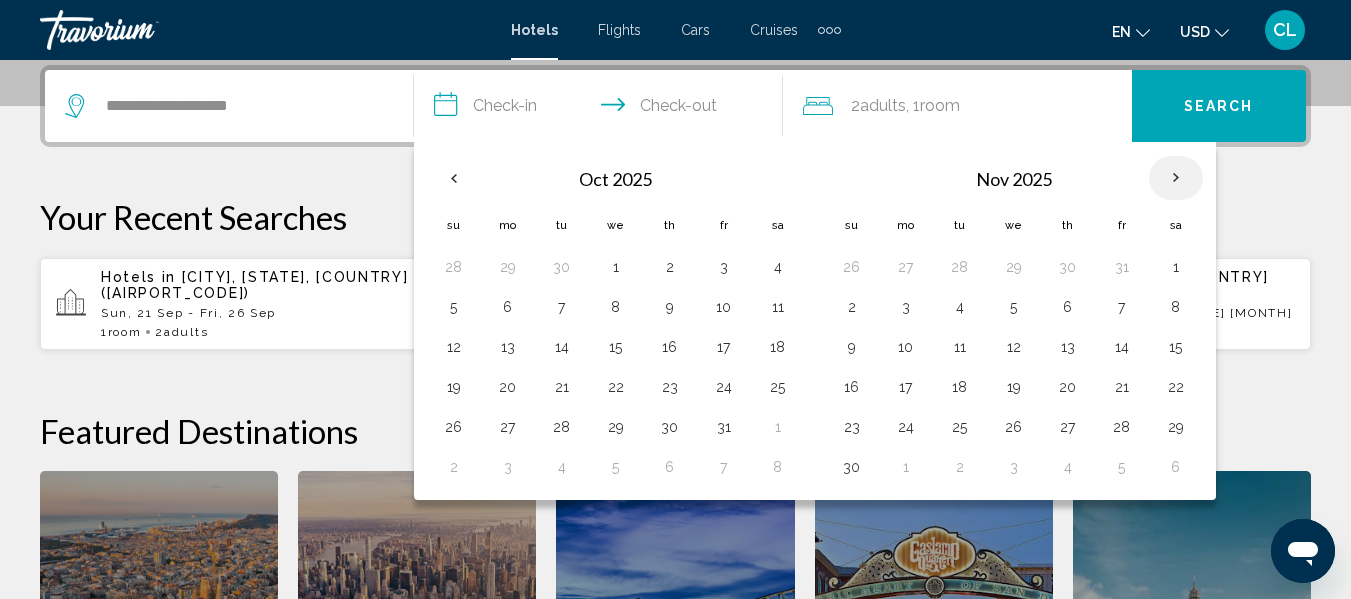 click at bounding box center (1176, 178) 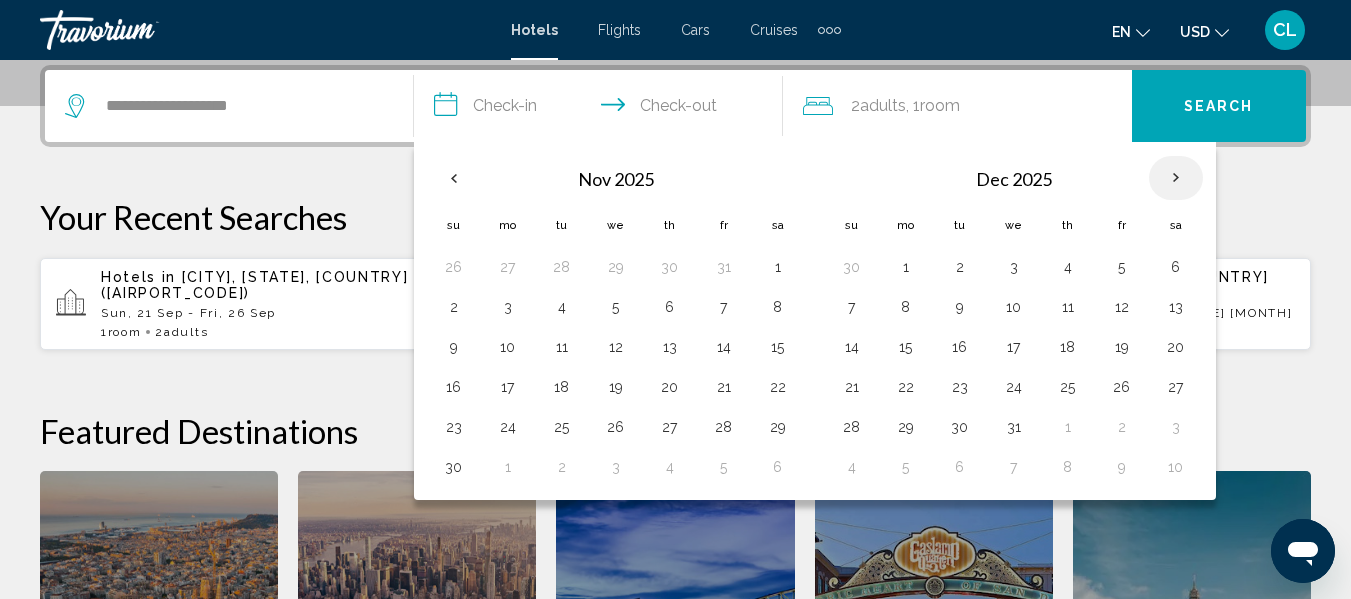 click at bounding box center [1176, 178] 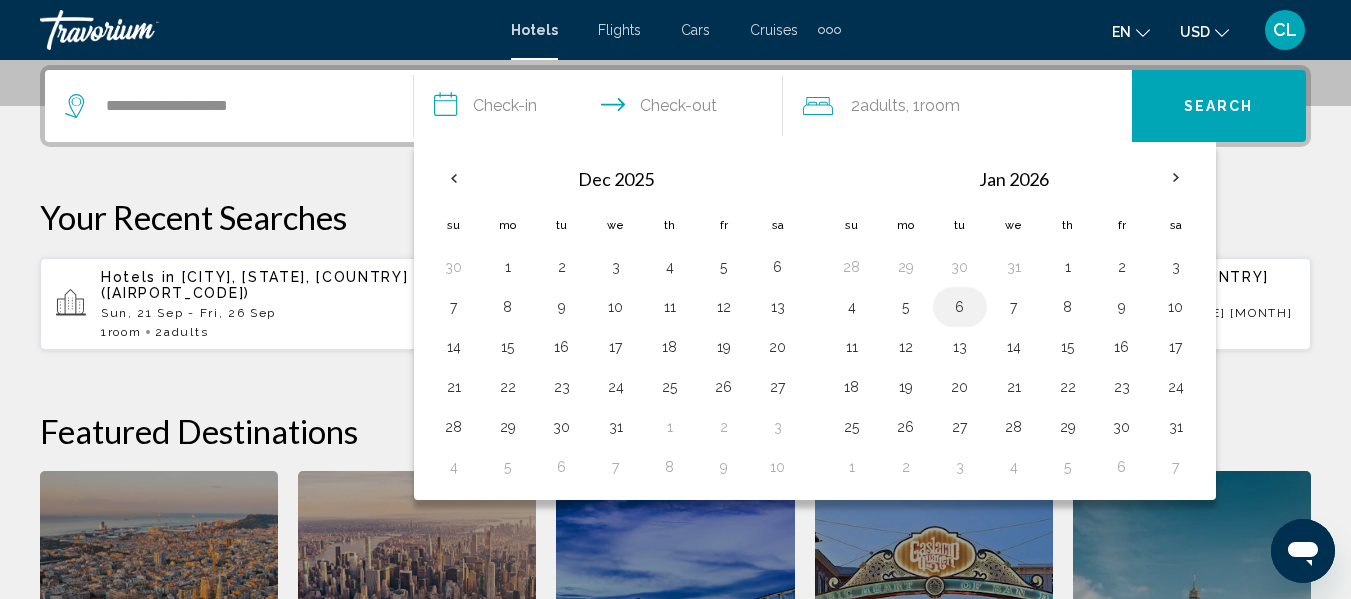 click on "6" at bounding box center (960, 307) 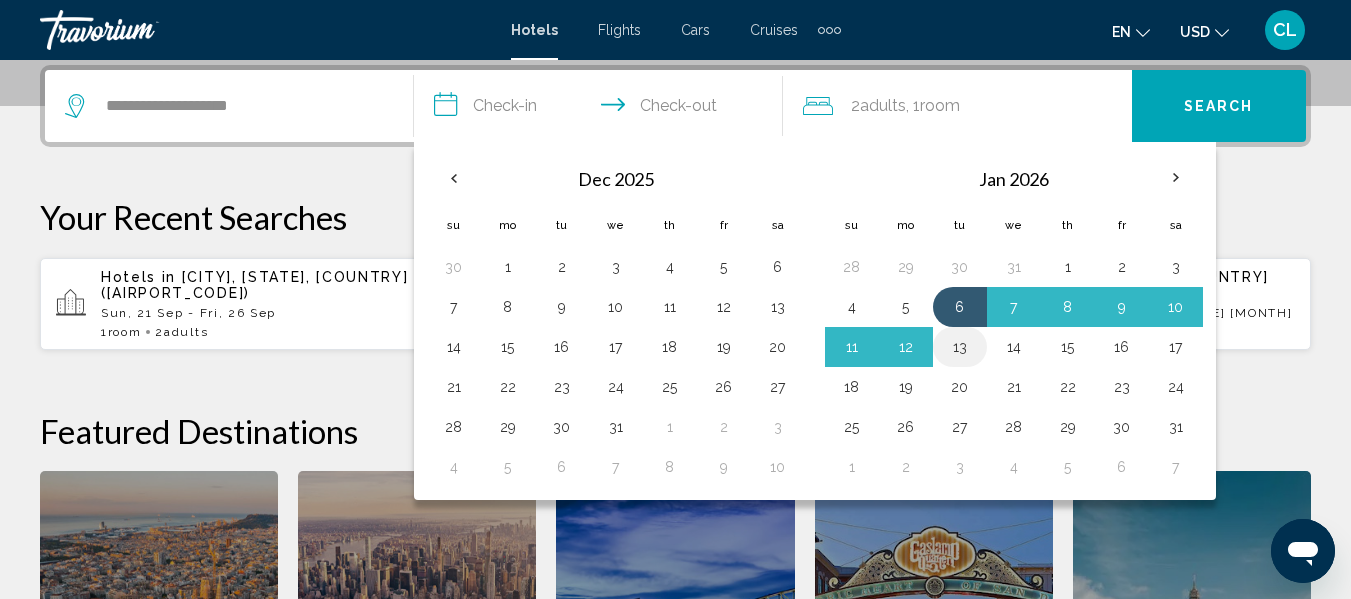 click on "13" at bounding box center [960, 347] 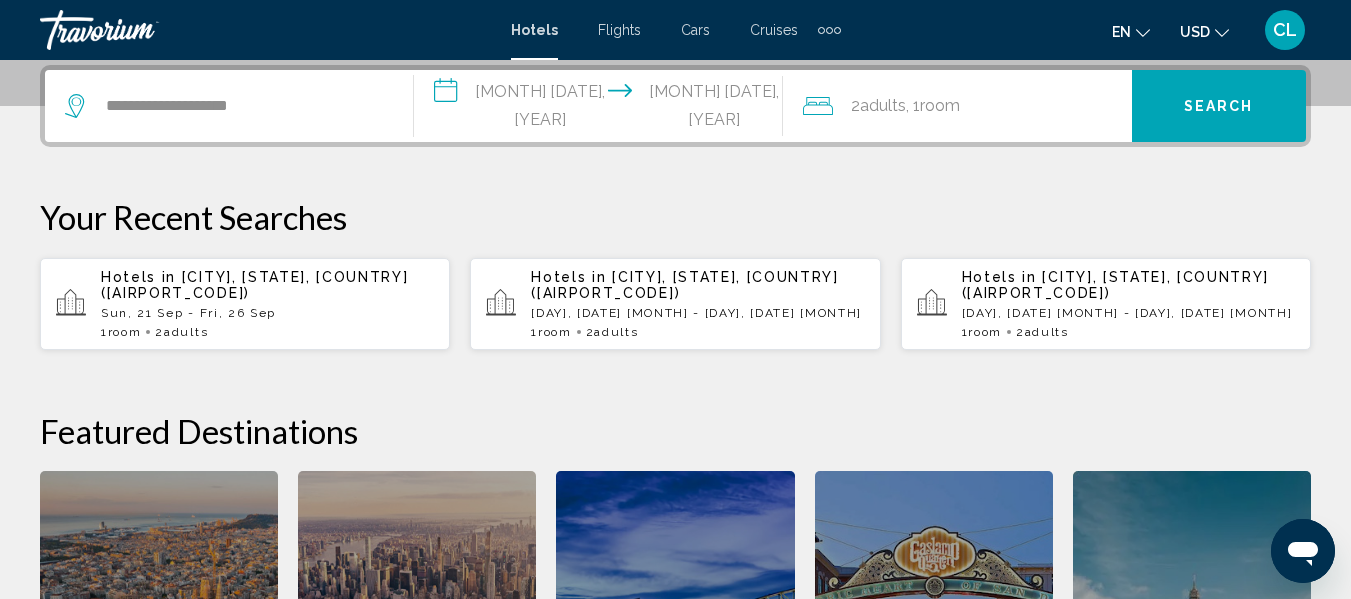 click 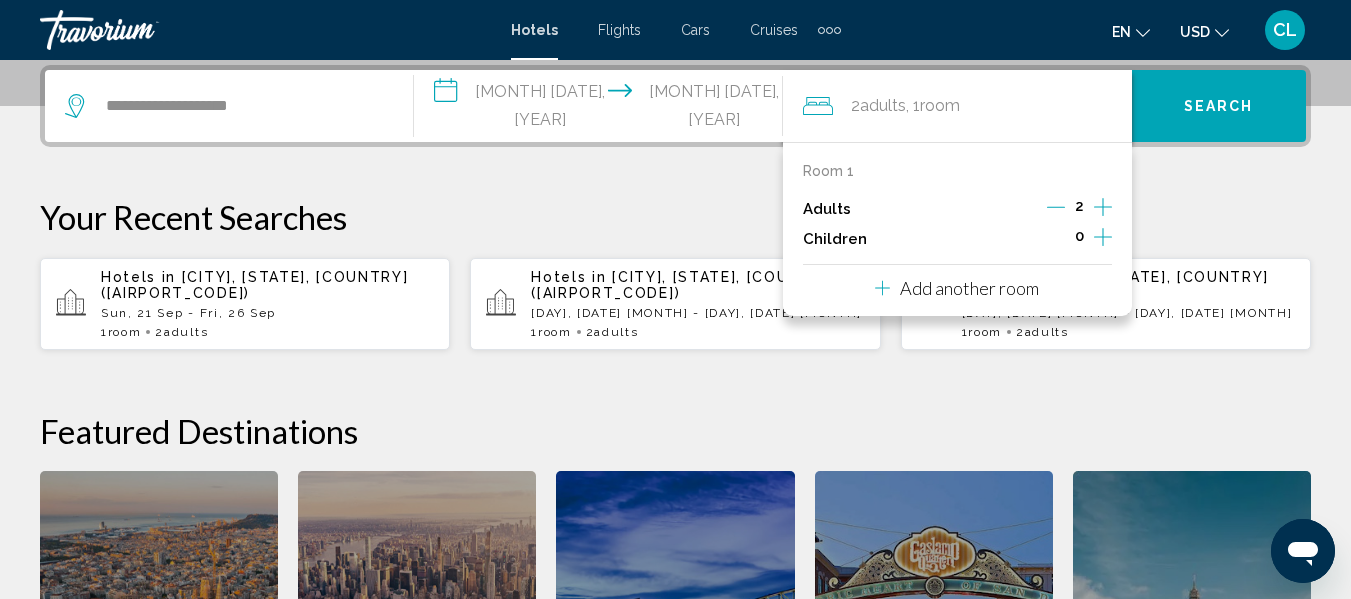 click 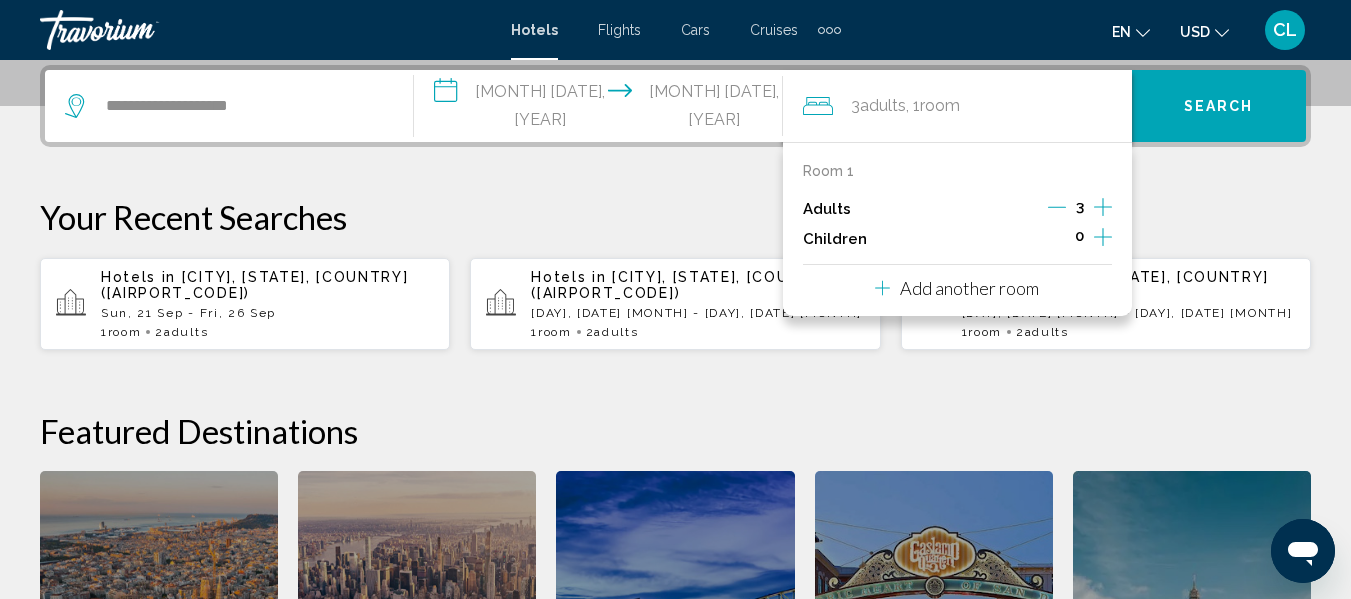 click on "Your Recent Searches" at bounding box center (675, 217) 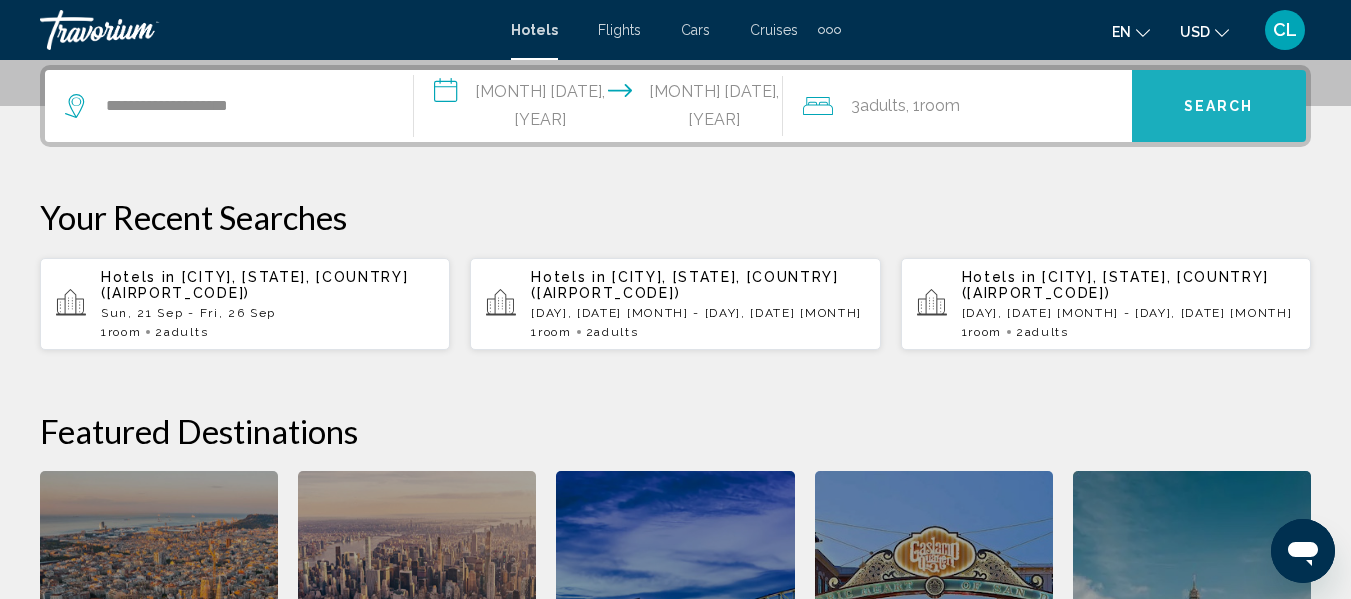 click on "Search" at bounding box center (1219, 107) 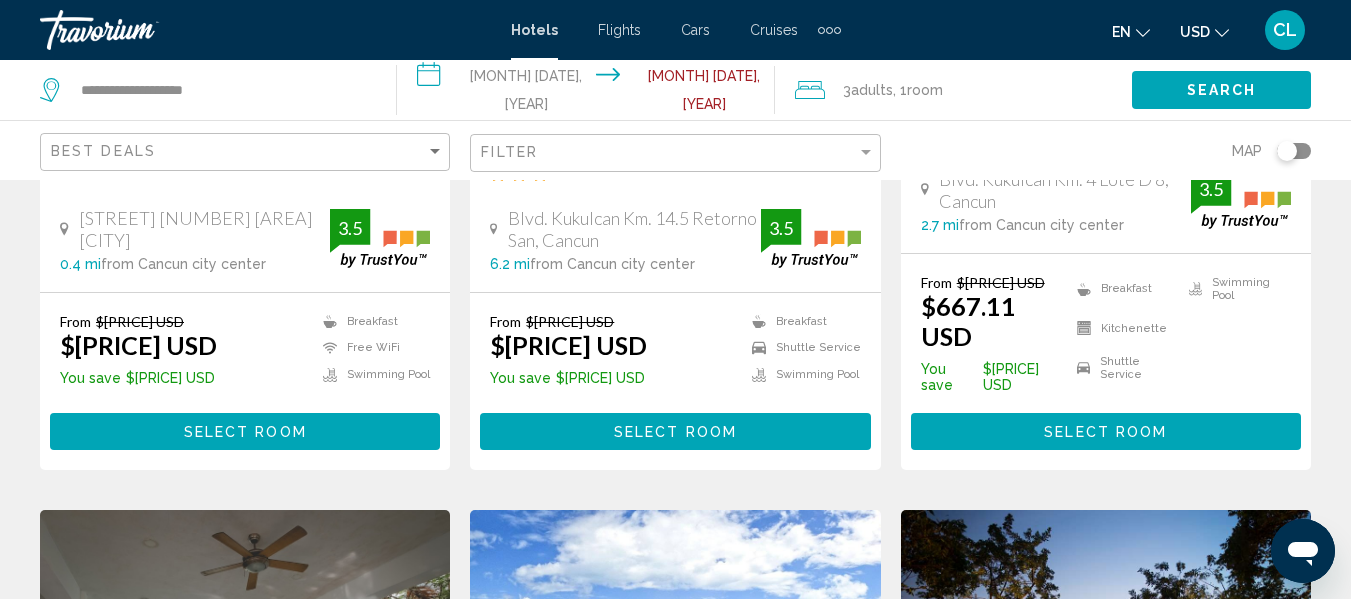 scroll, scrollTop: 0, scrollLeft: 0, axis: both 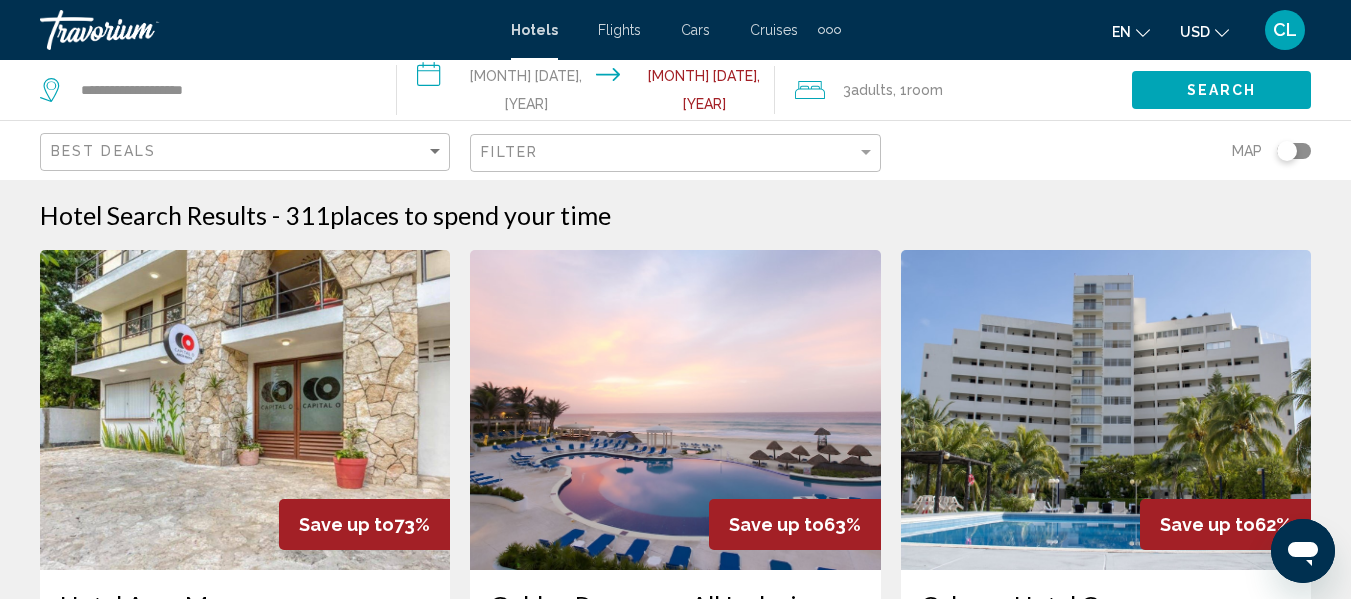 click 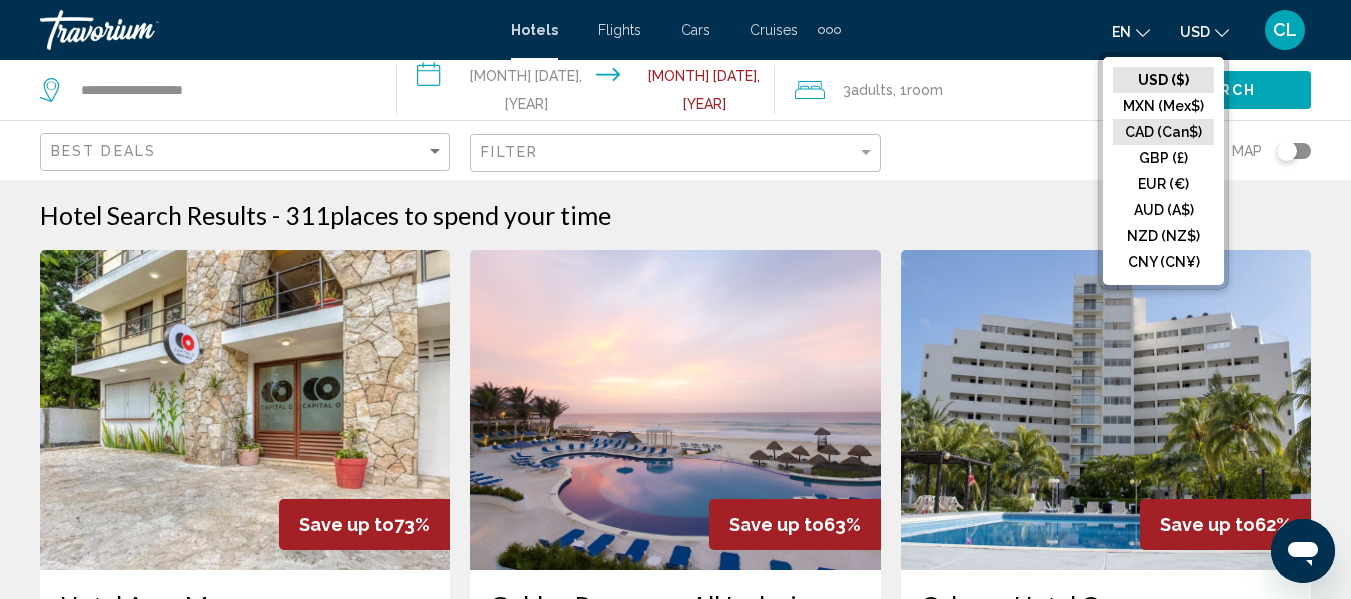 click on "CAD (Can$)" 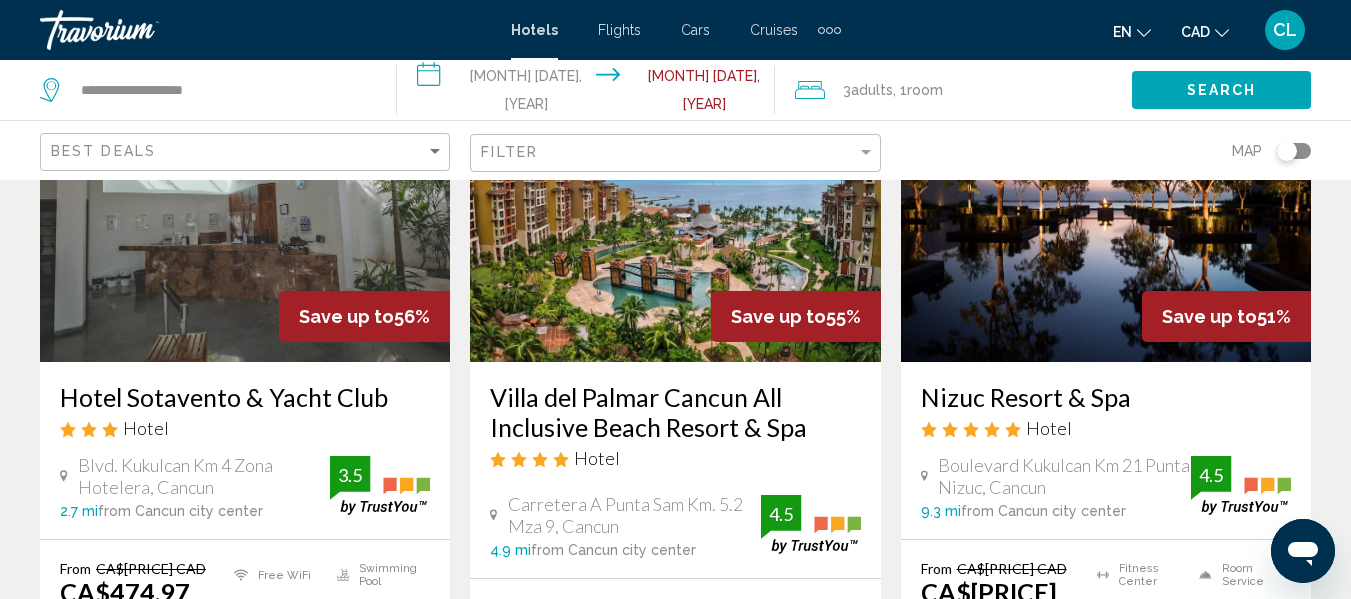 scroll, scrollTop: 922, scrollLeft: 0, axis: vertical 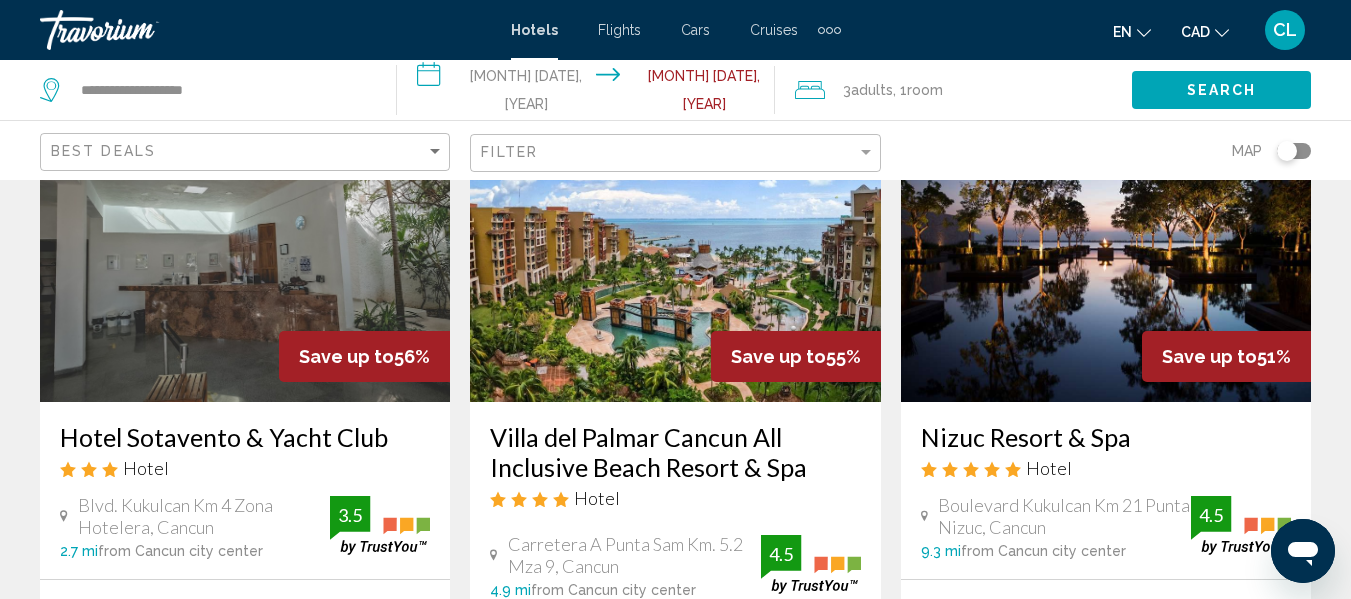 click at bounding box center (245, 242) 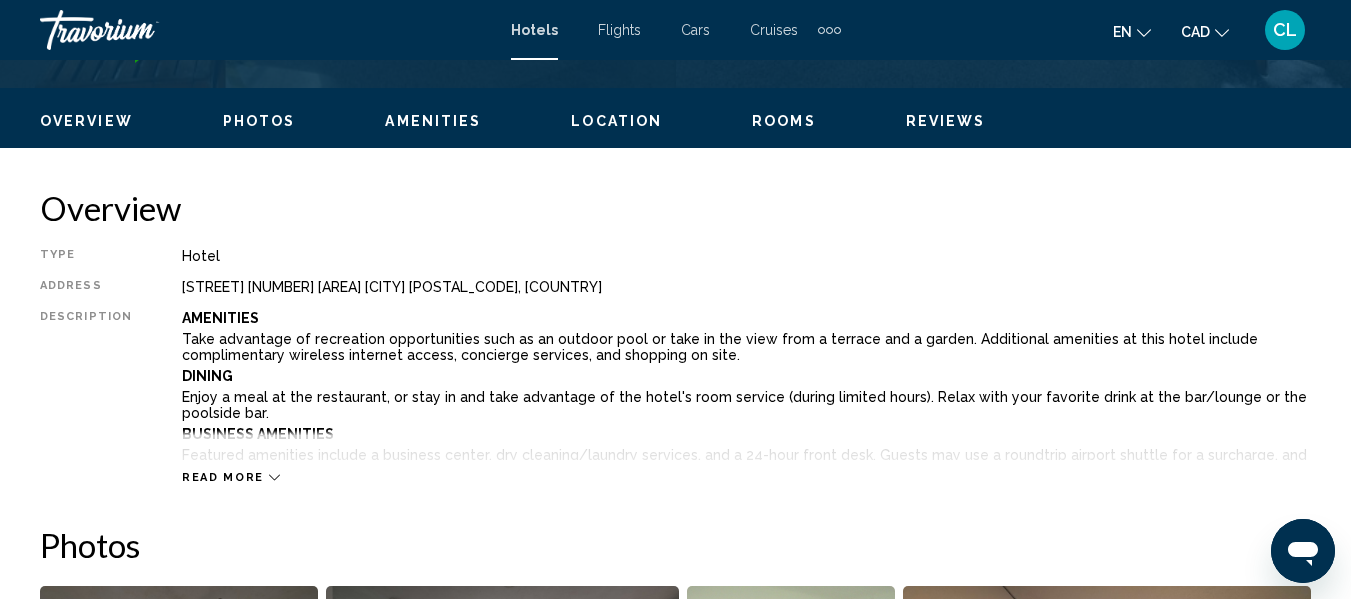 scroll, scrollTop: 235, scrollLeft: 0, axis: vertical 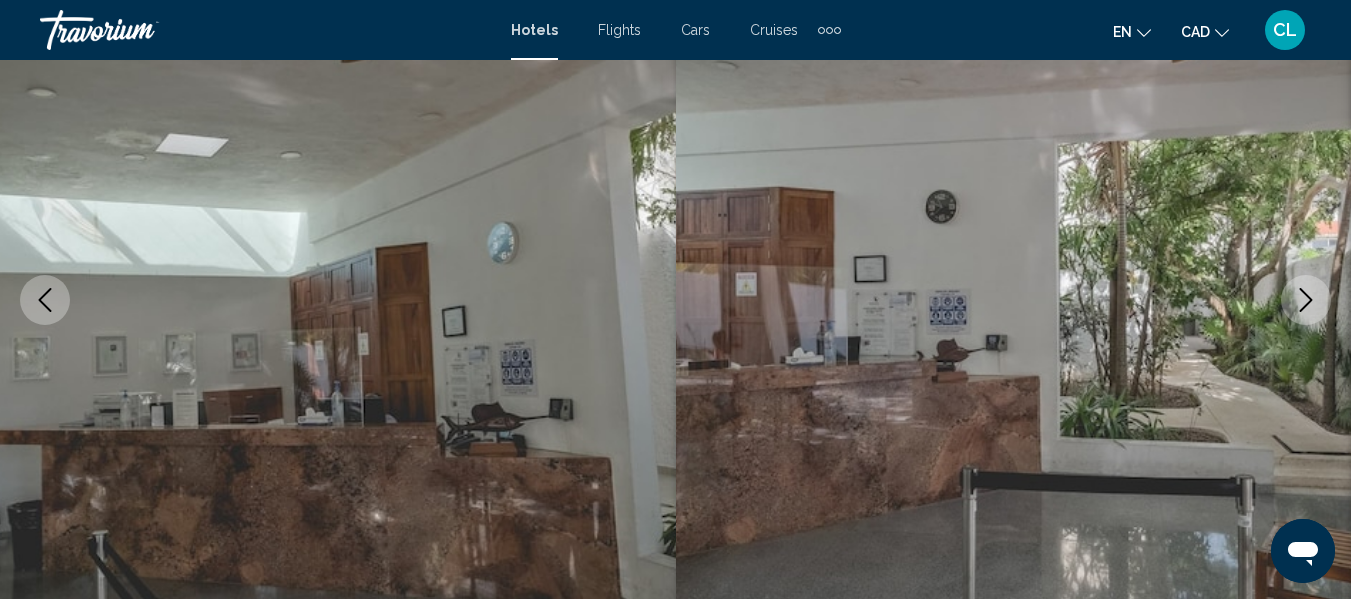 click 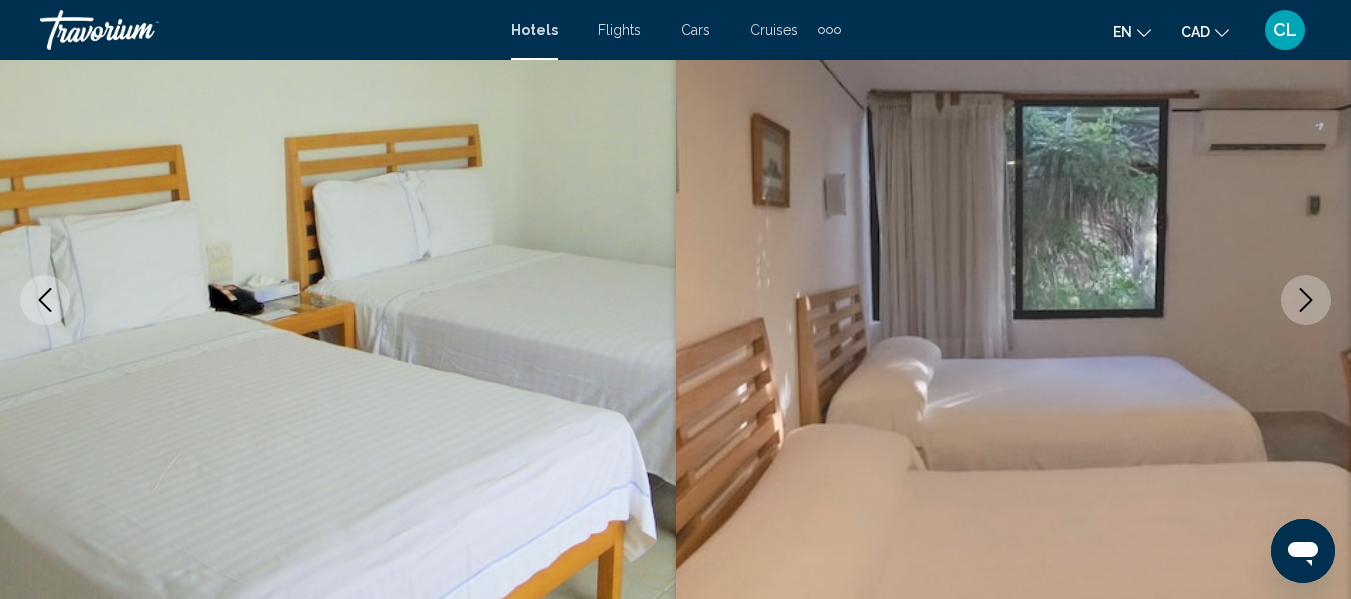 click 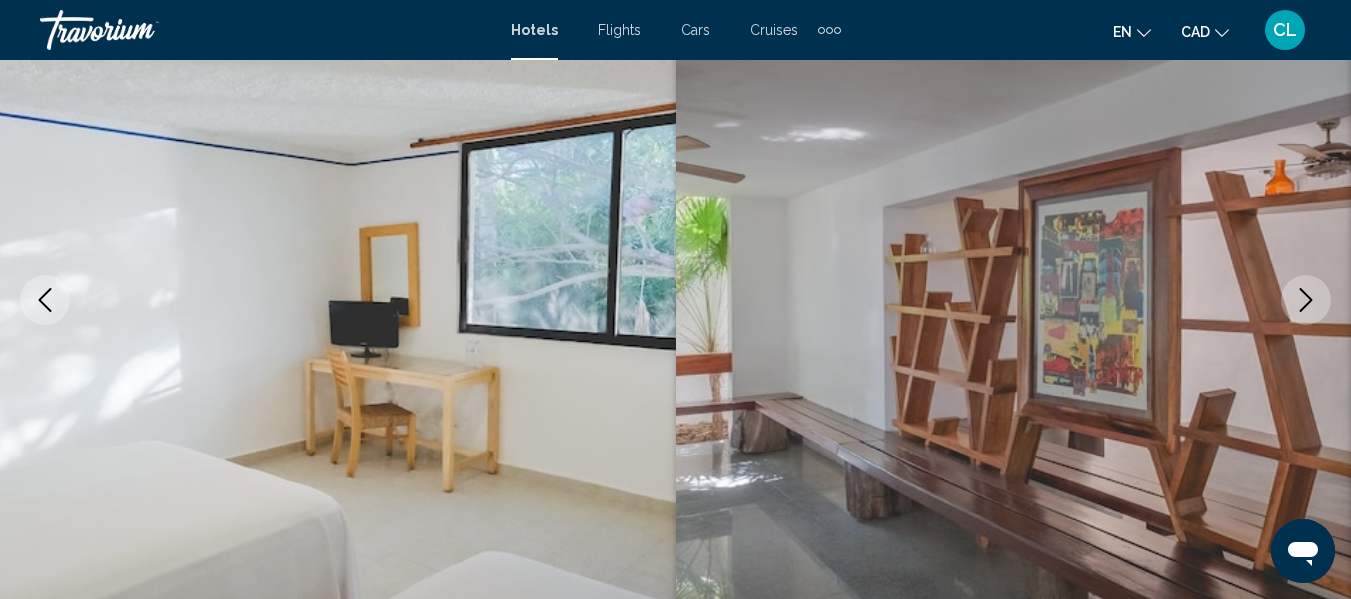 click 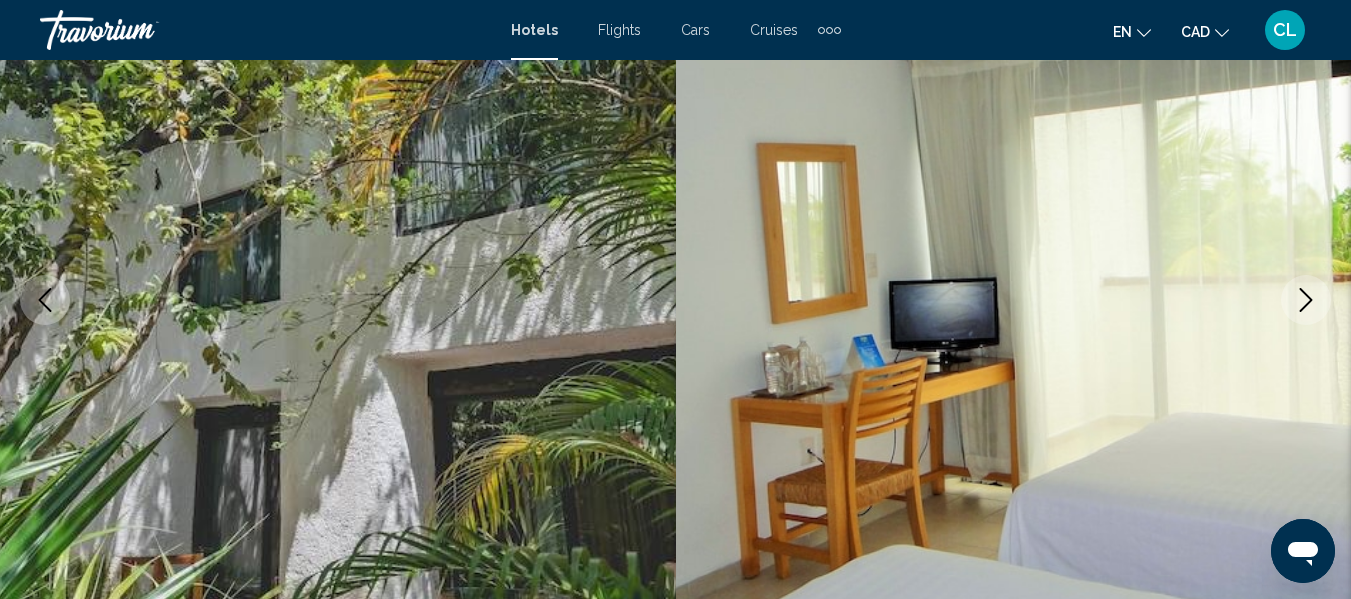 click 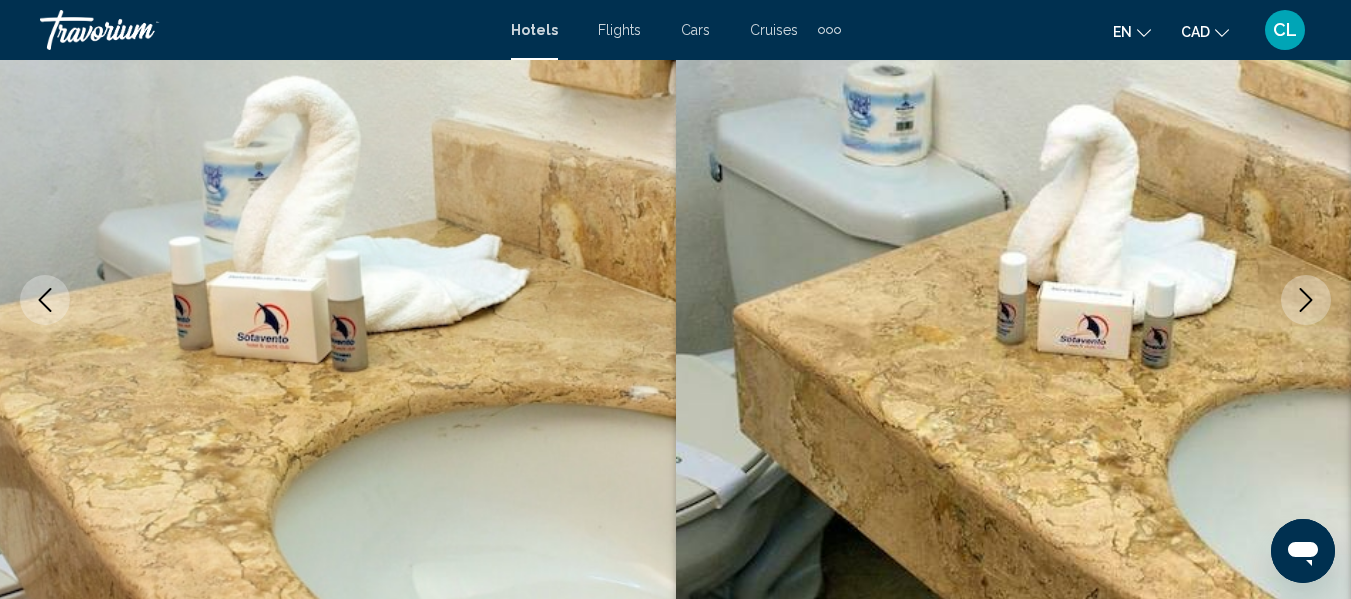 click 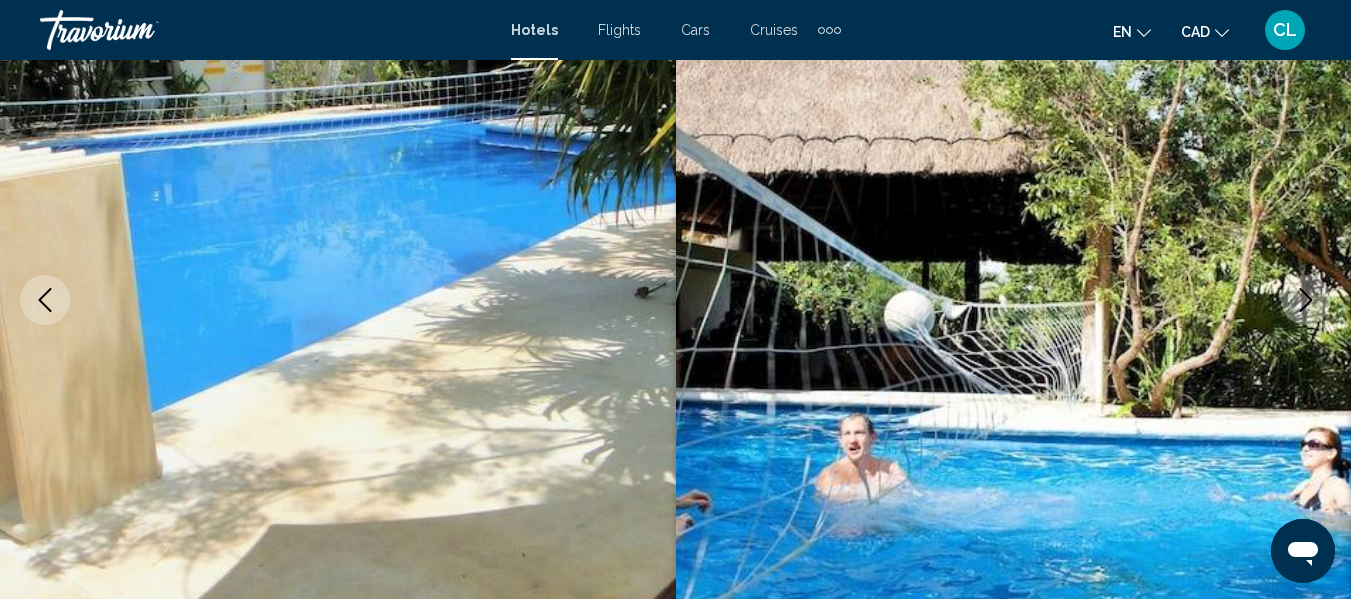 click 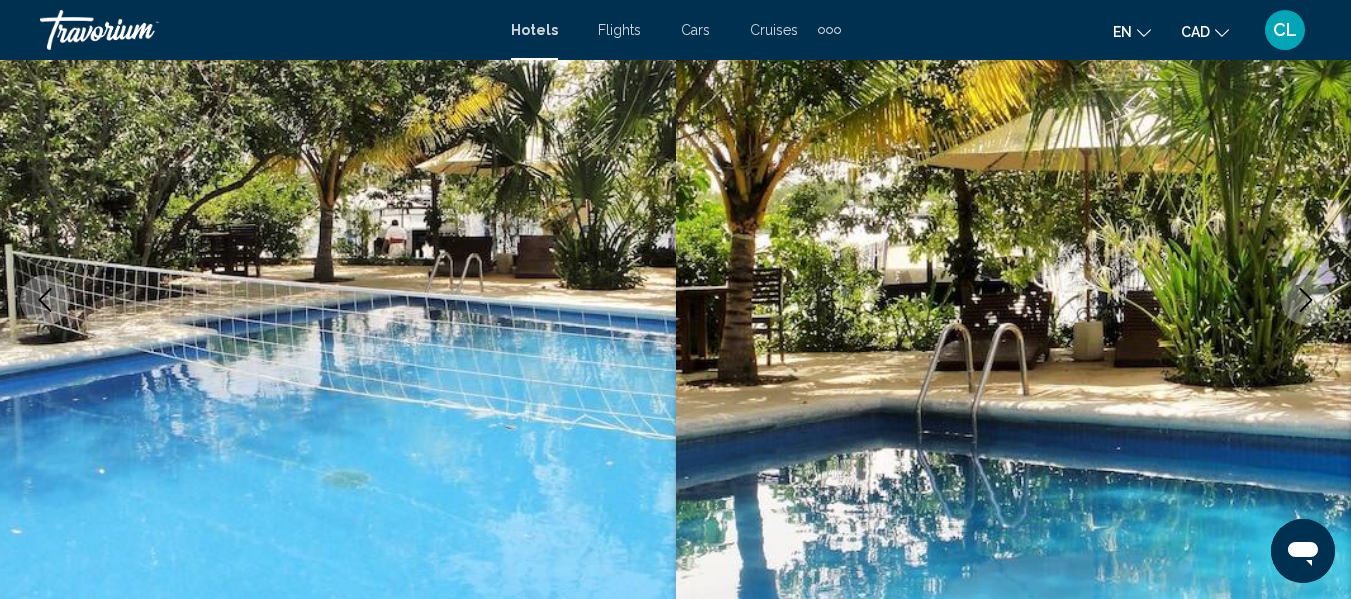 click 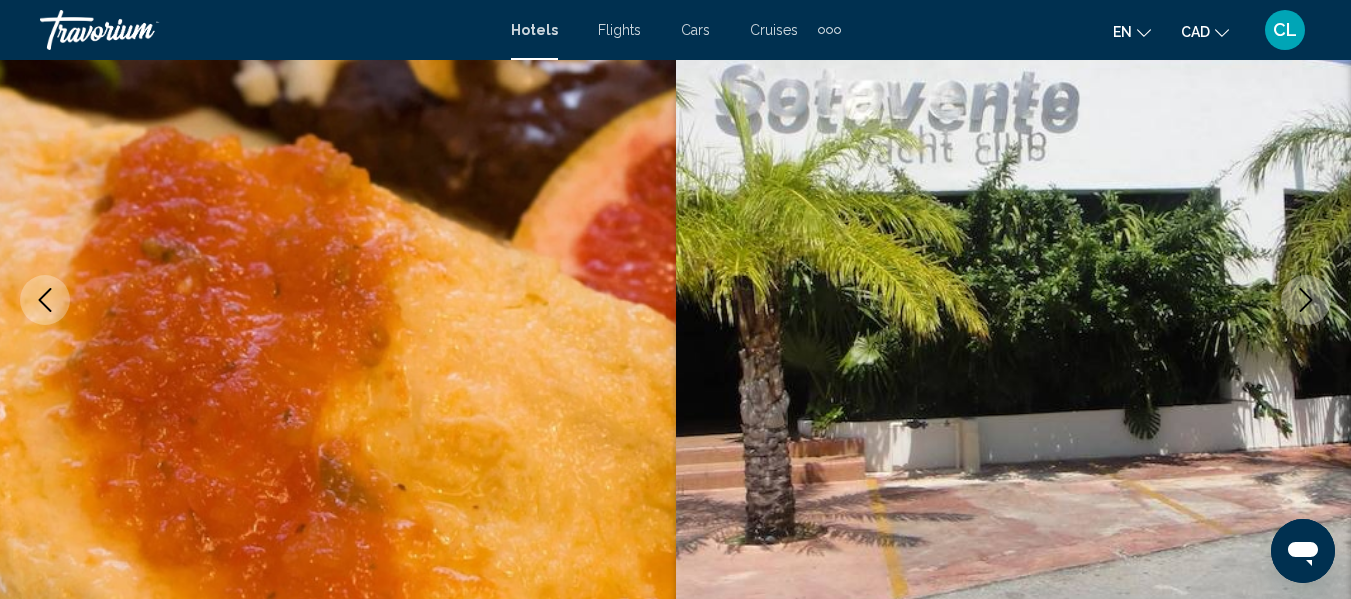 click 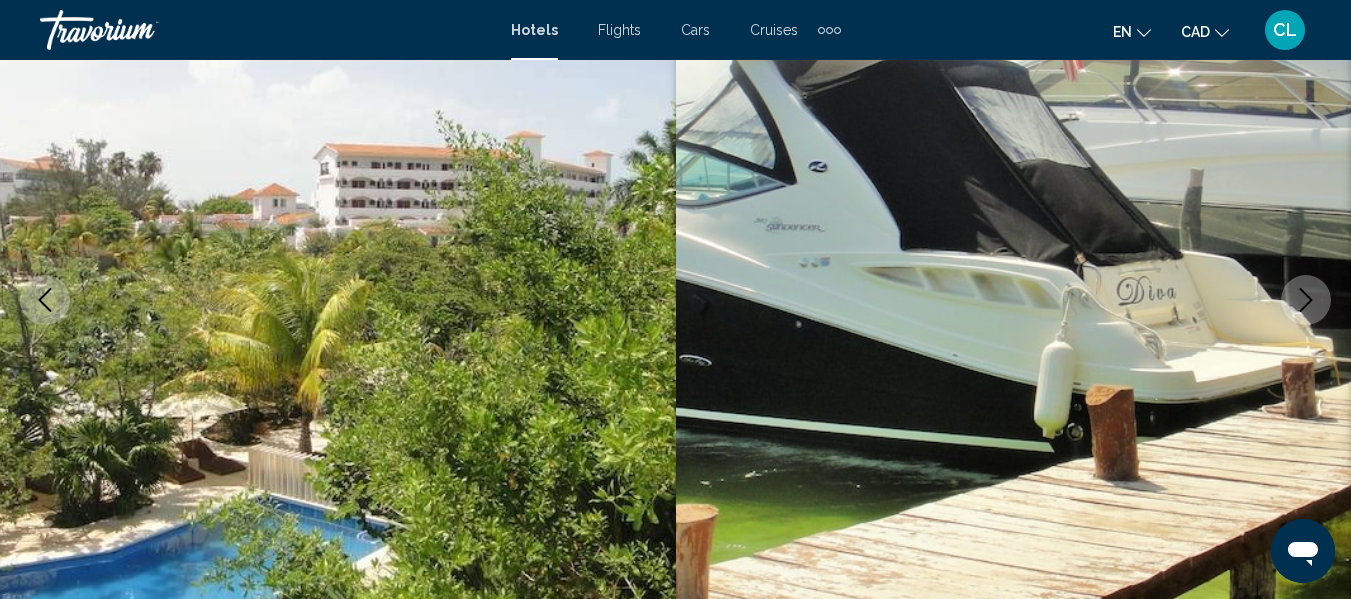 click 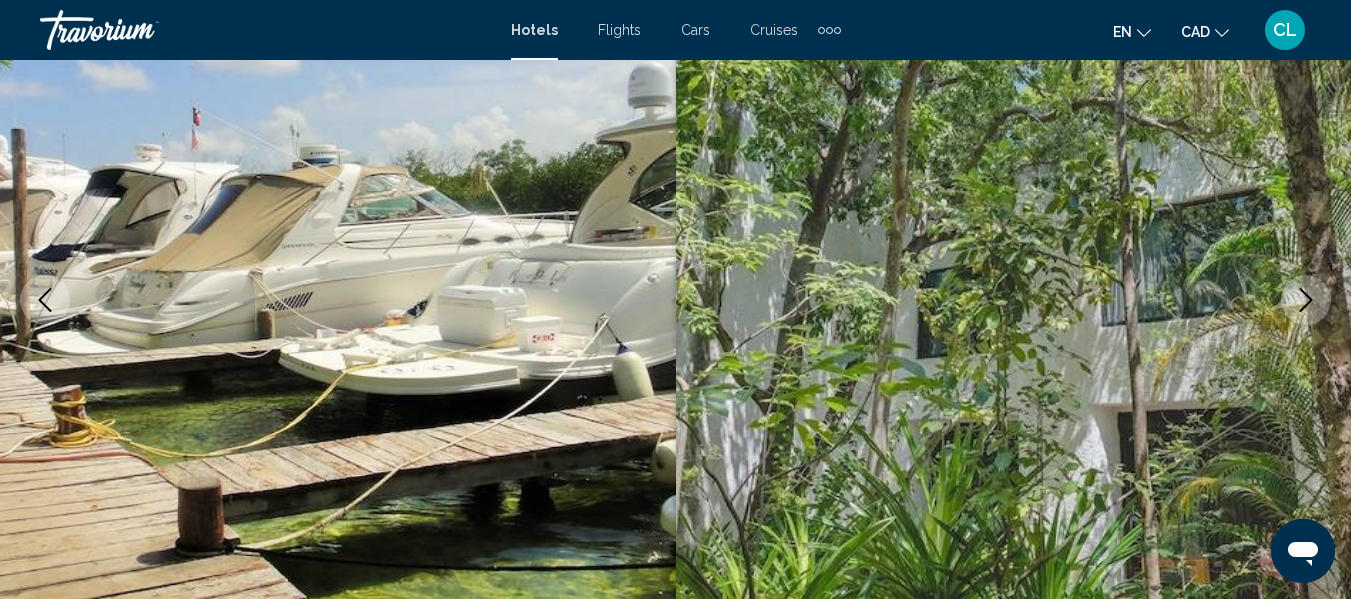 click 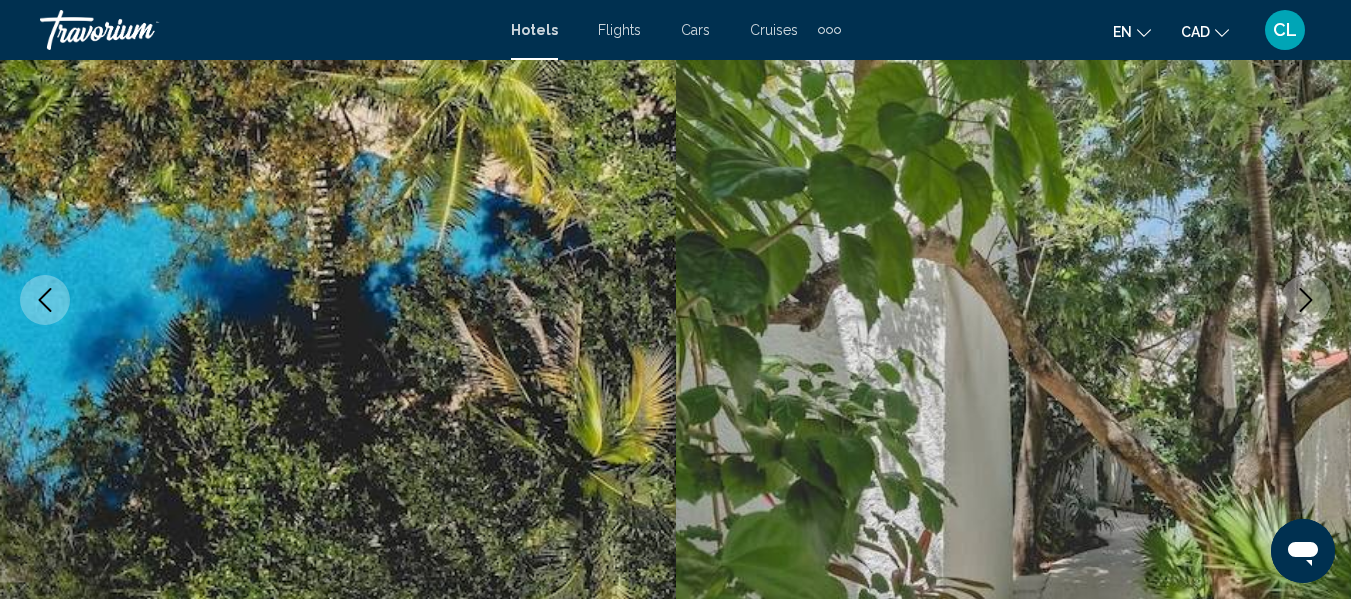 click 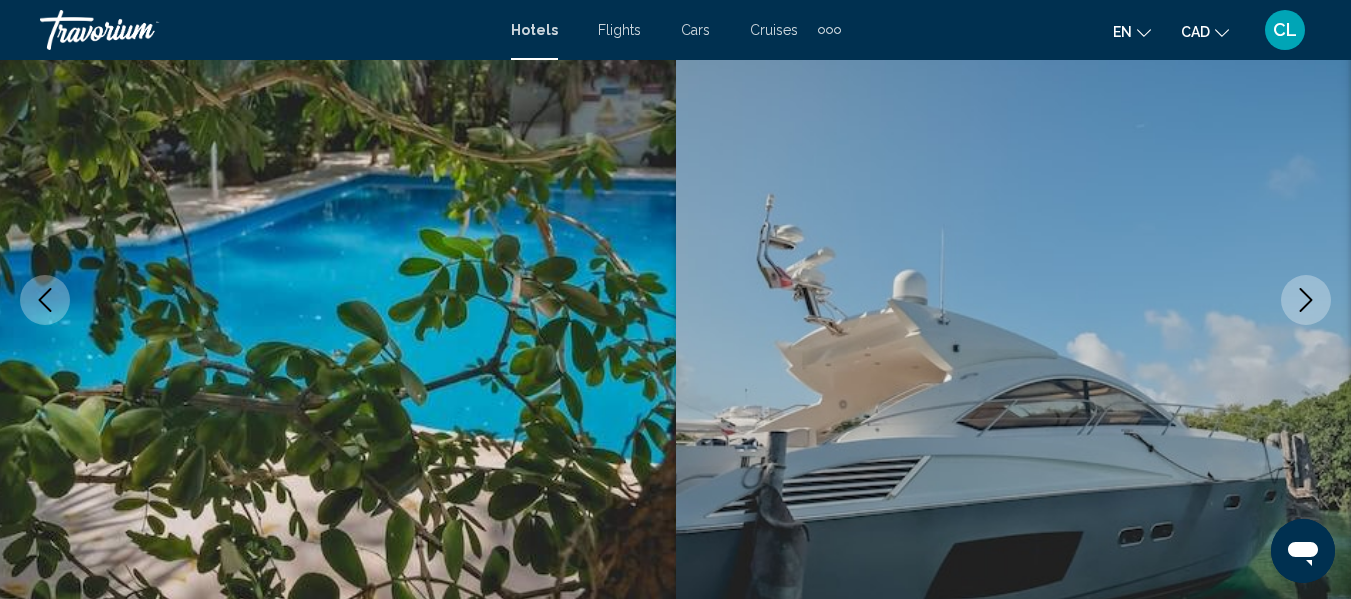 click 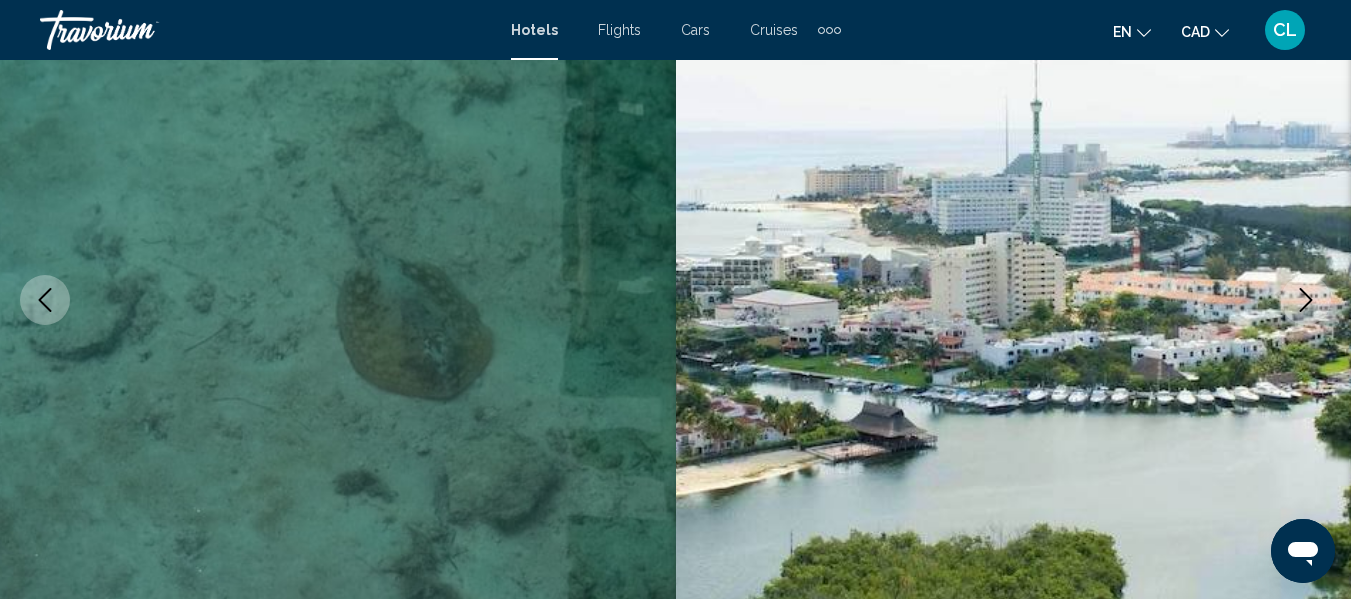 click 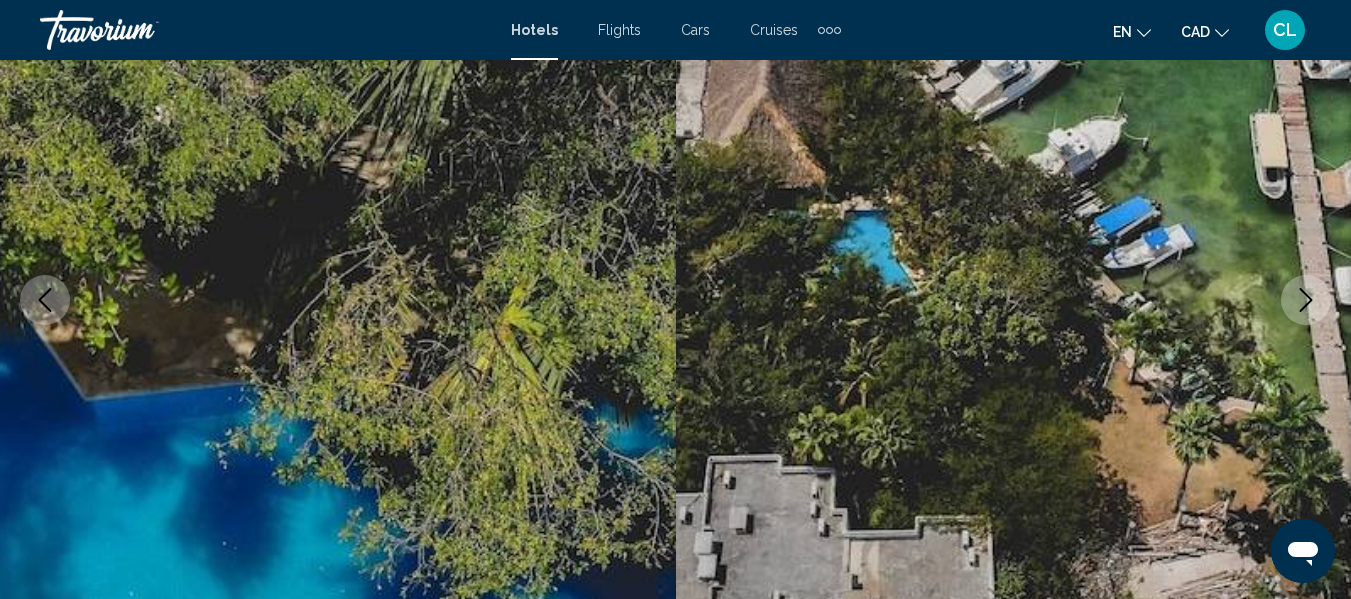 click 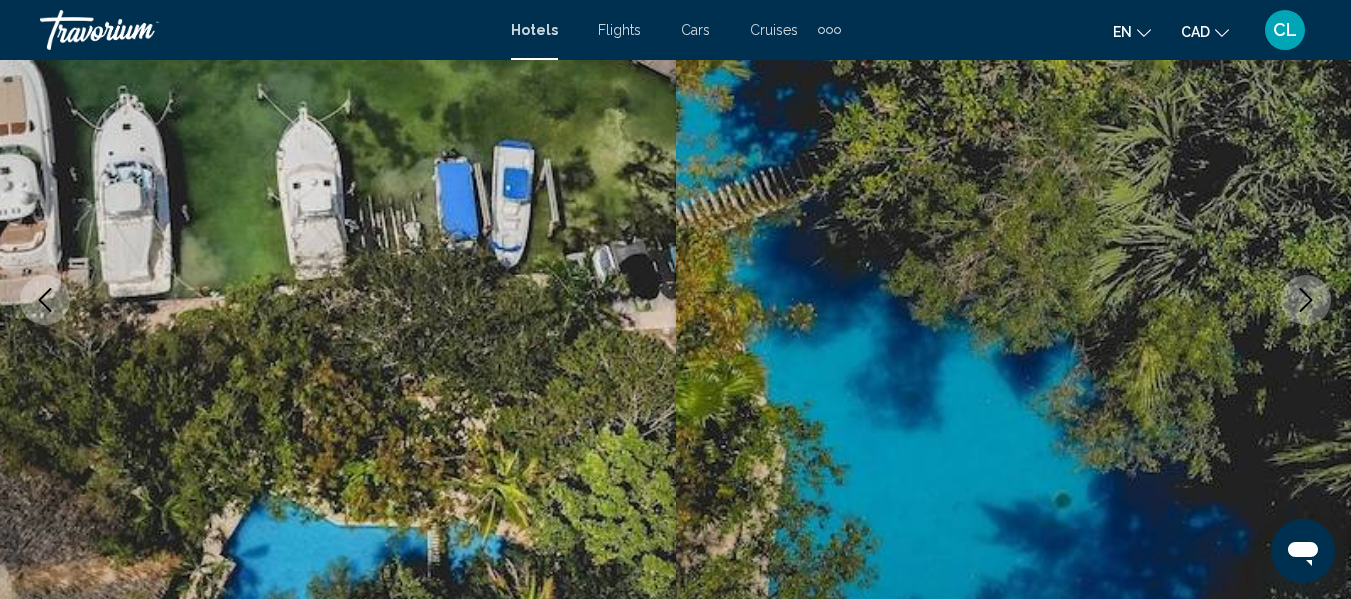 click 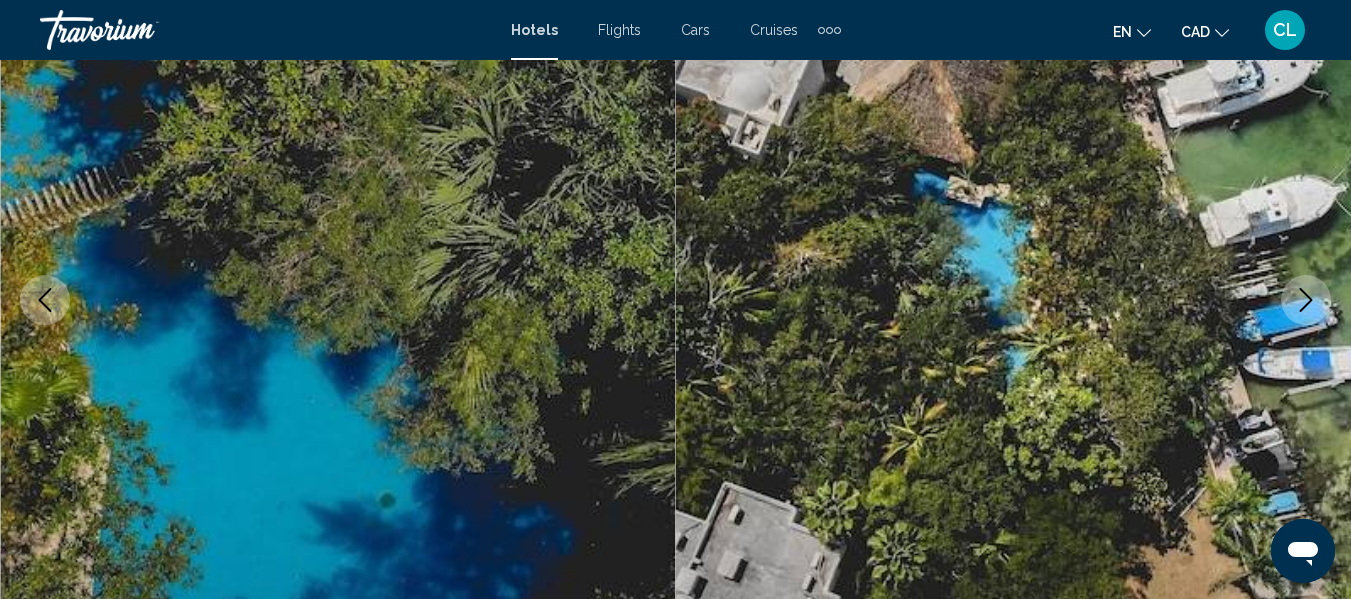 click 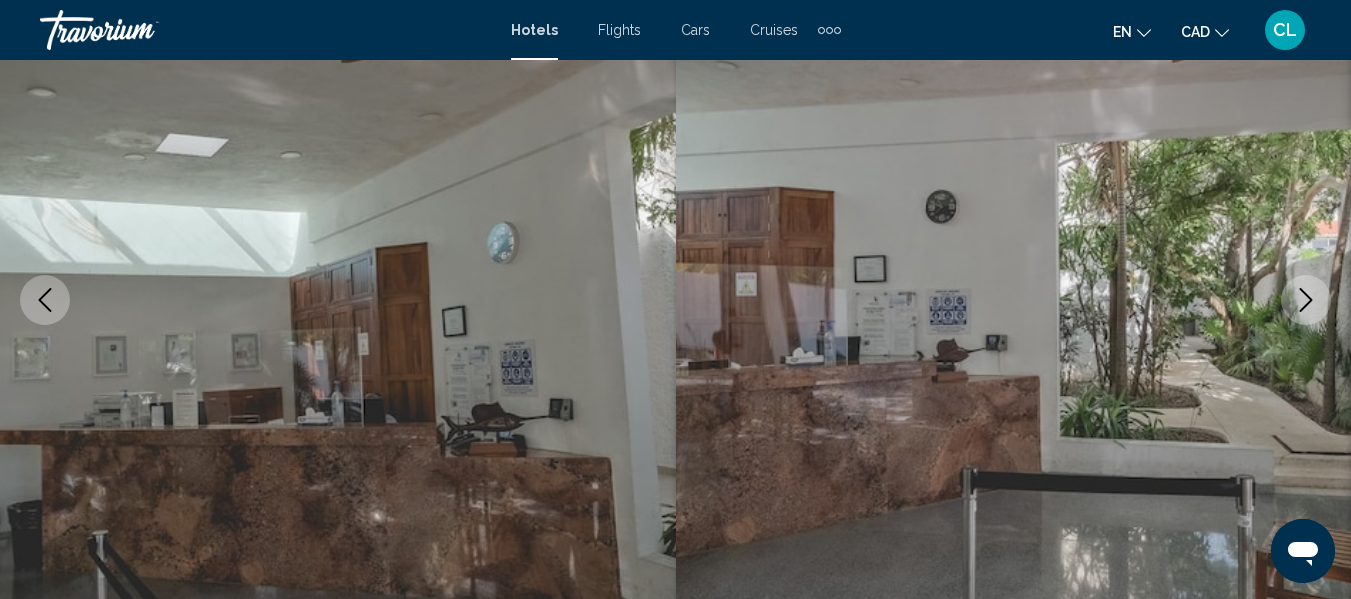 type 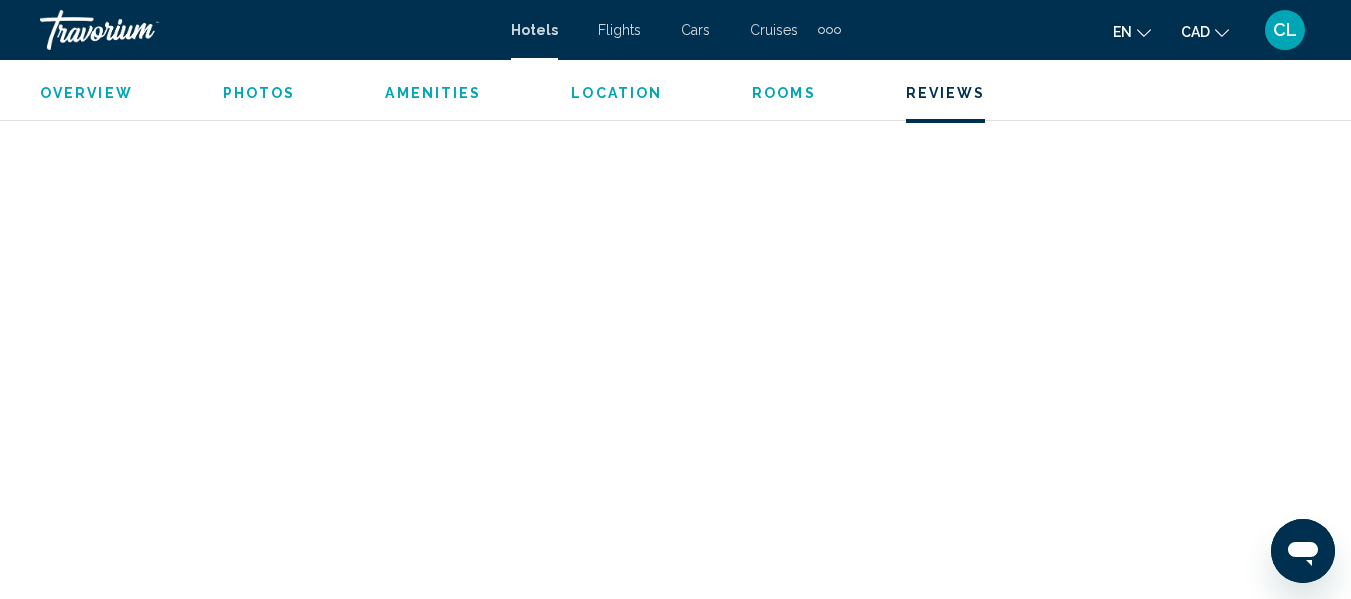 scroll, scrollTop: 4315, scrollLeft: 0, axis: vertical 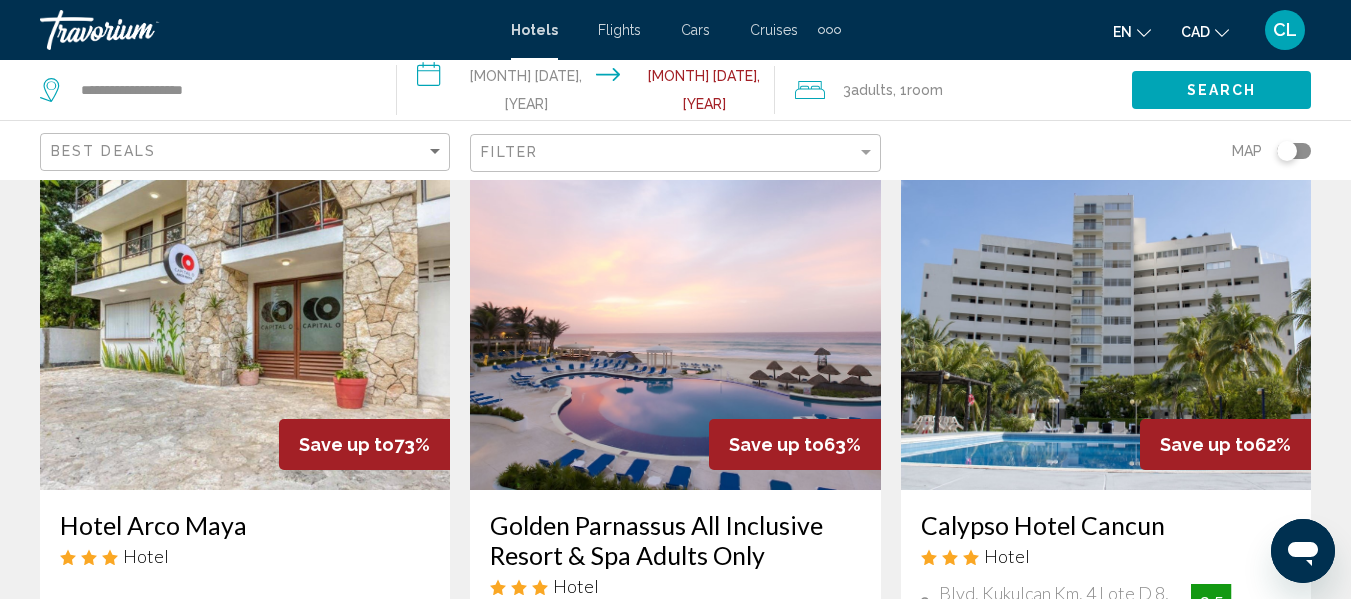 click at bounding box center (1106, 330) 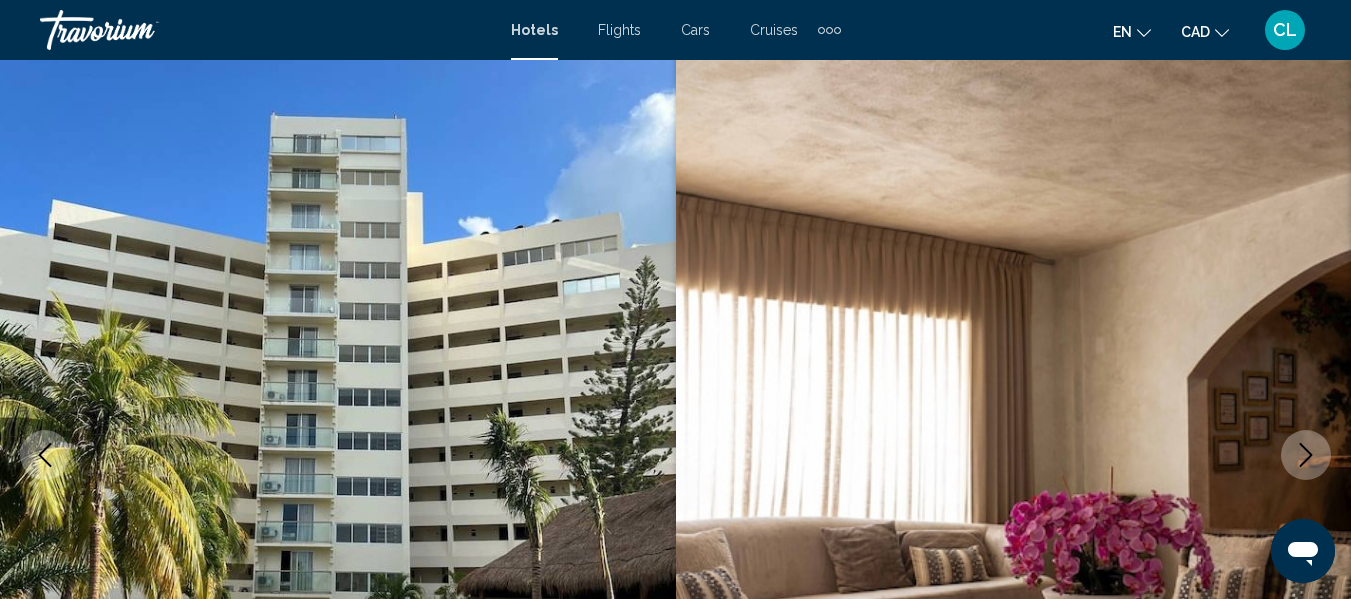 scroll, scrollTop: 235, scrollLeft: 0, axis: vertical 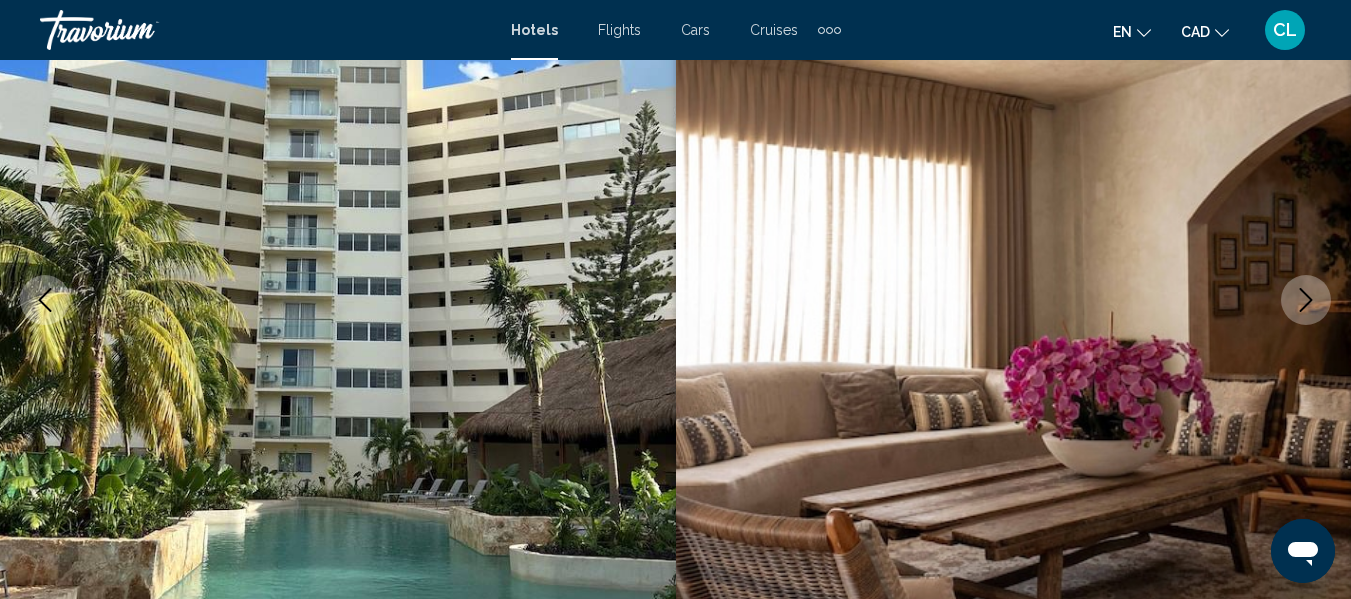click 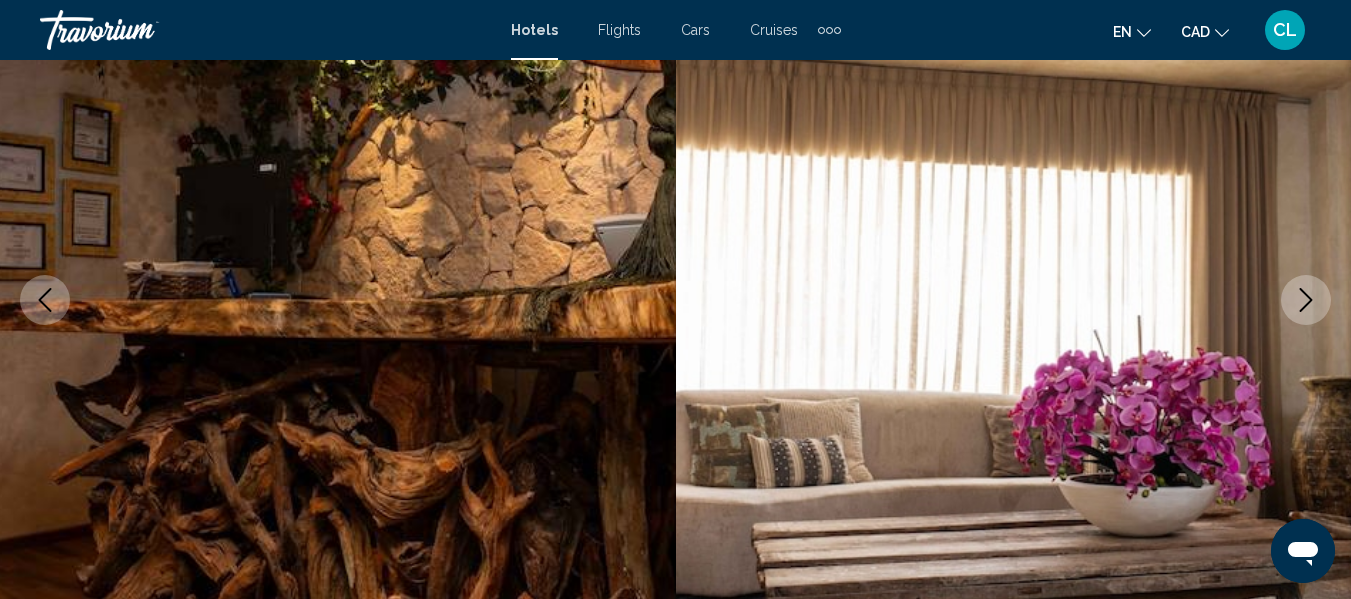 click 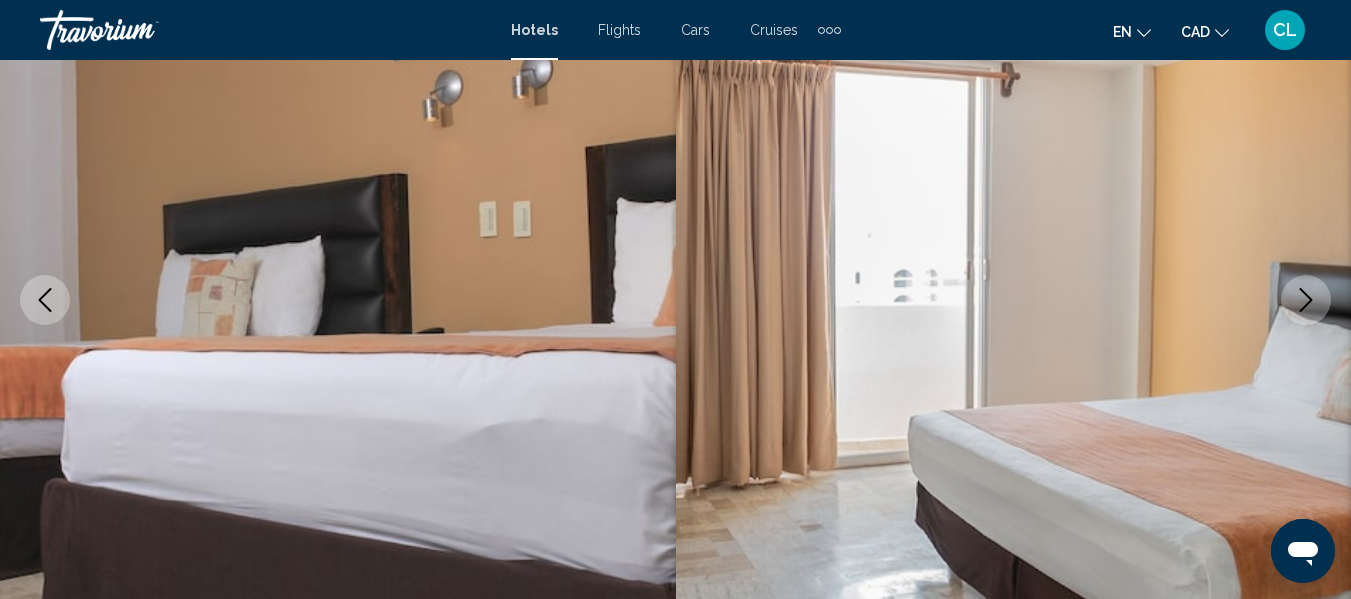 click 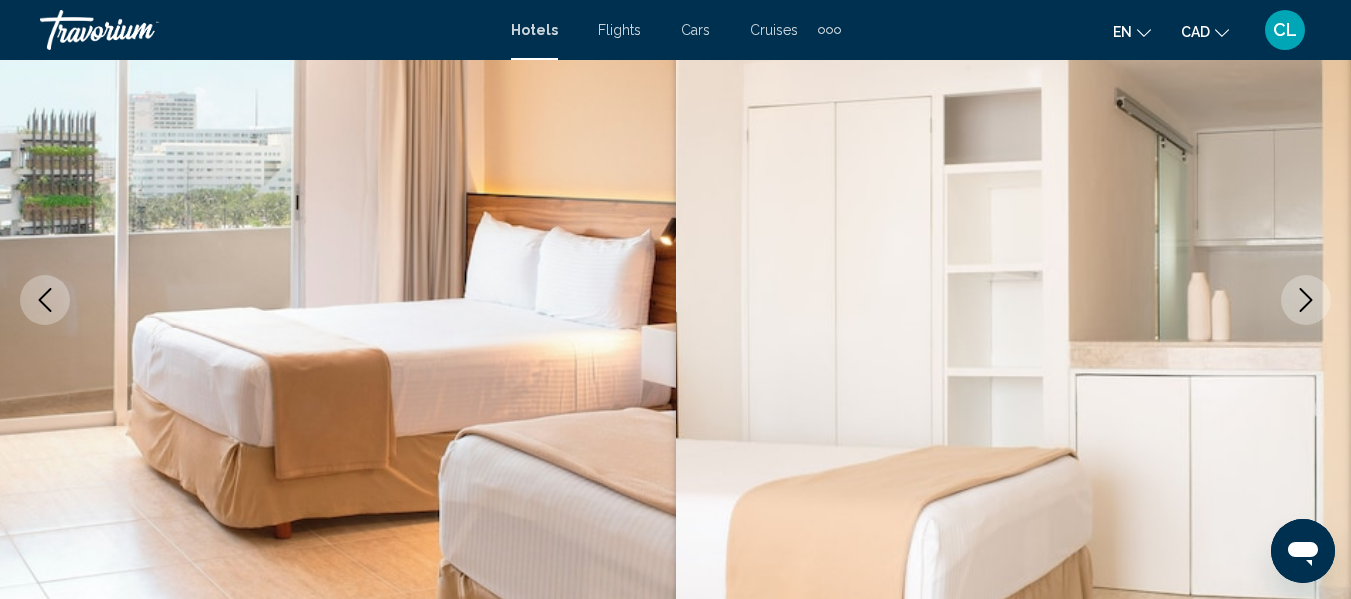 click 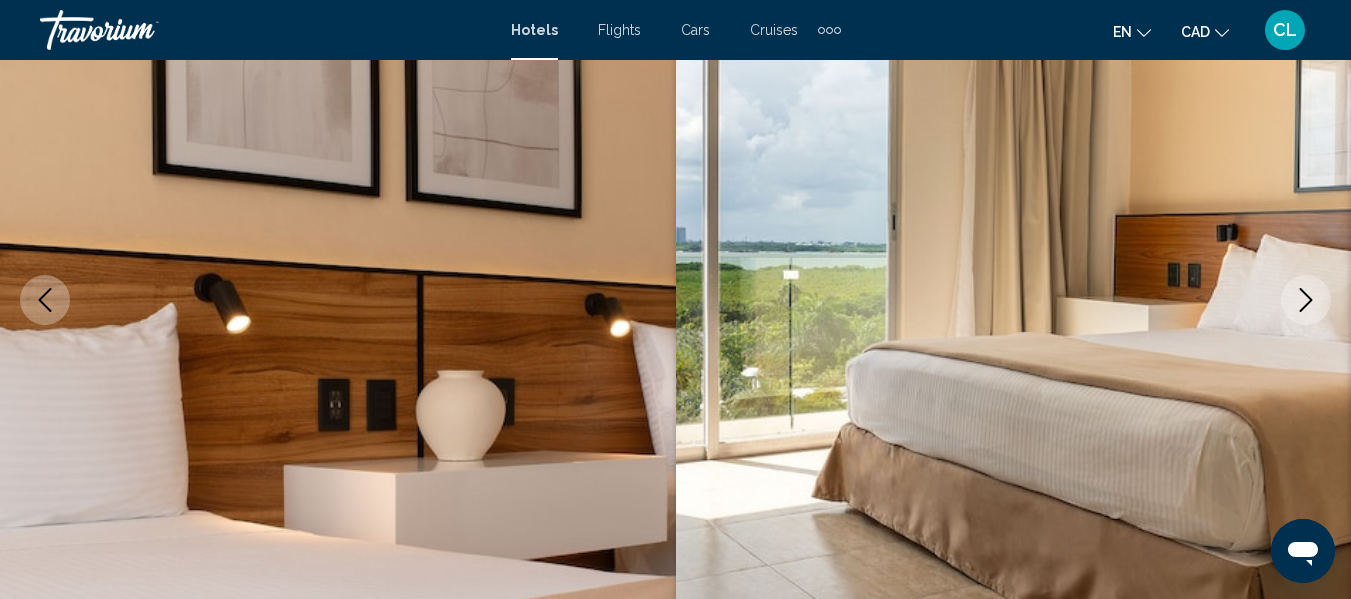 click 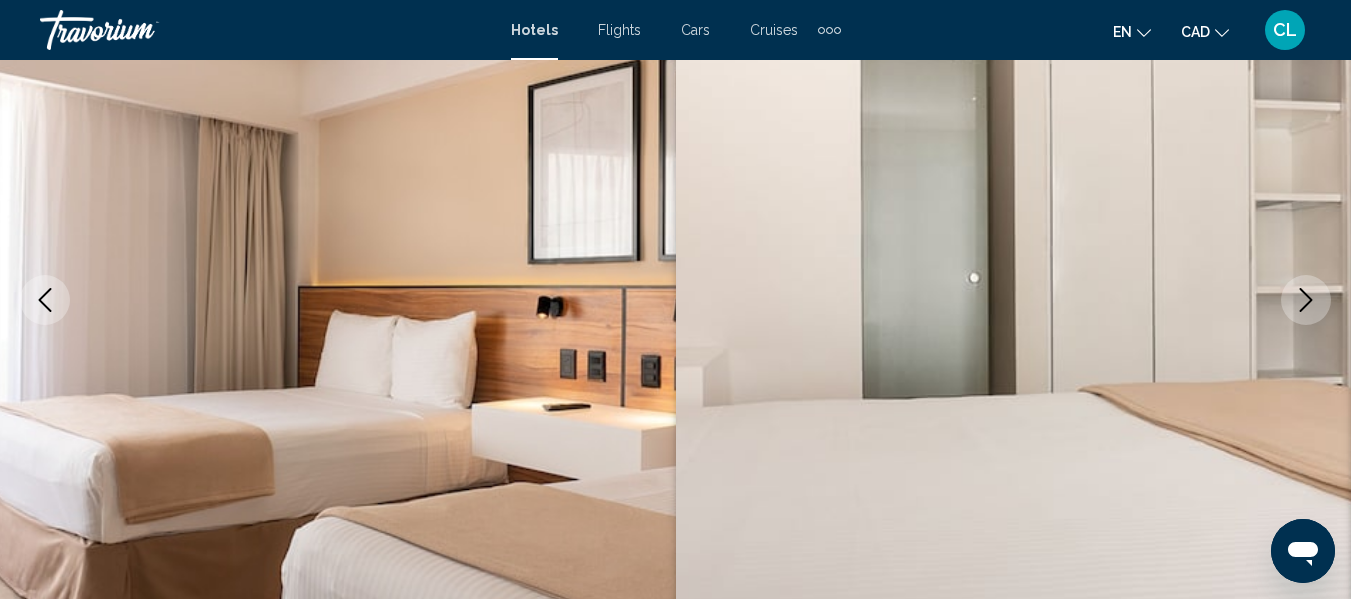 click 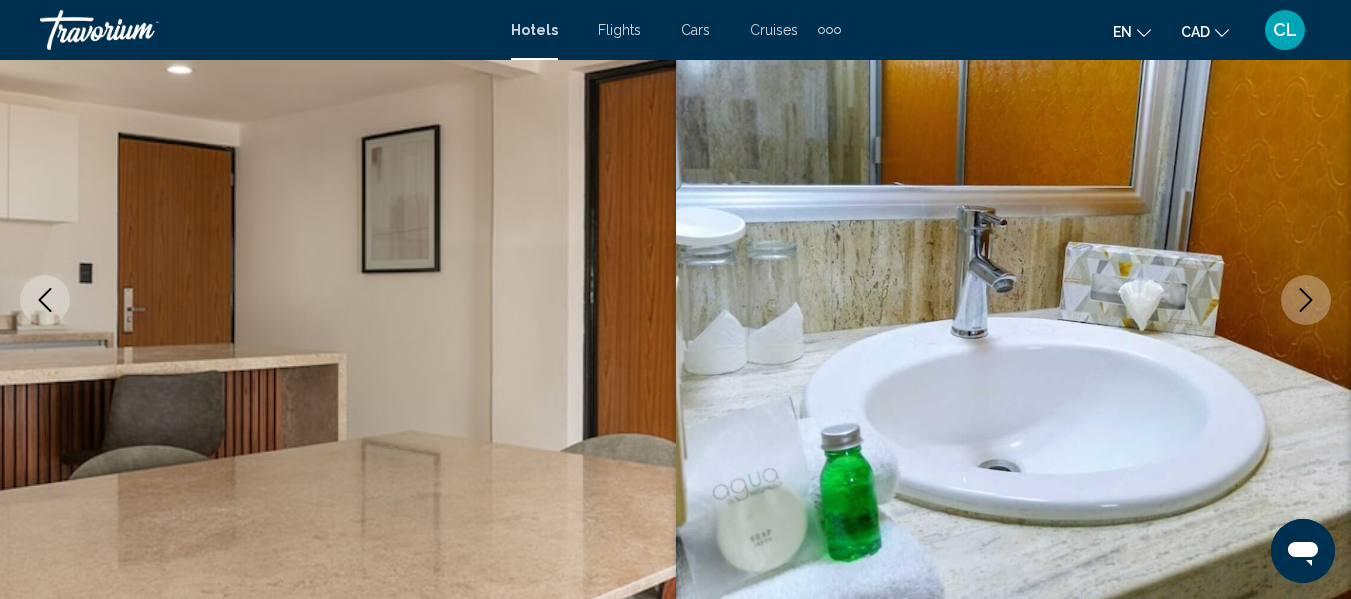 click 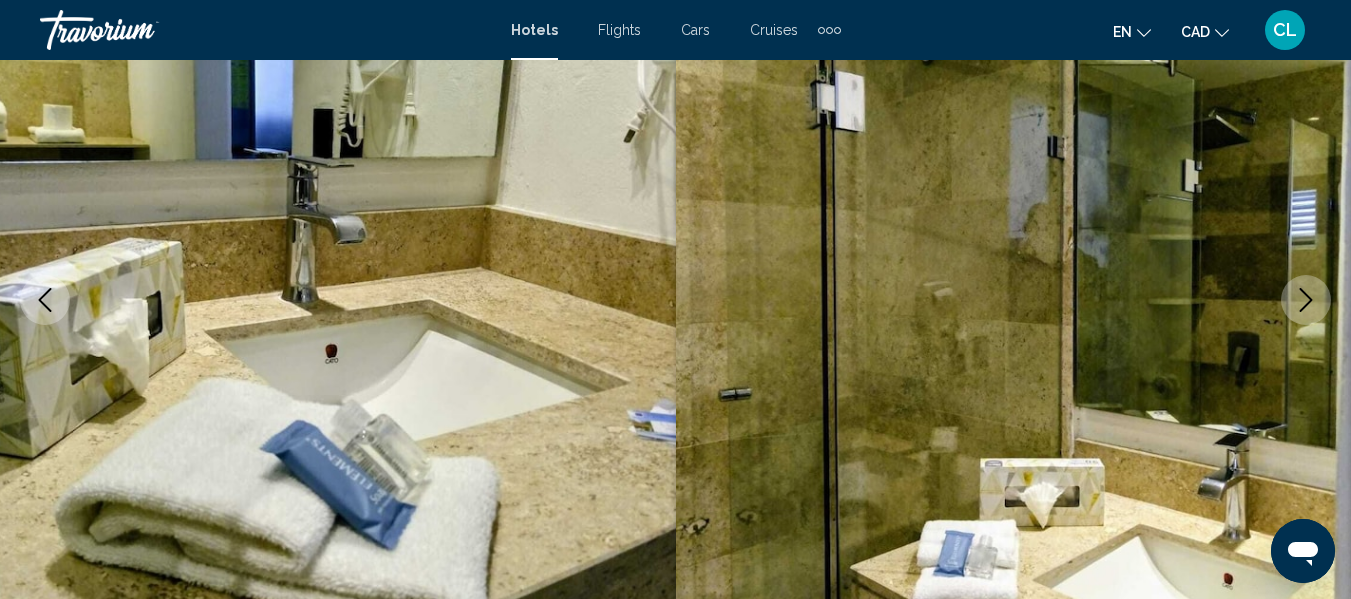 click 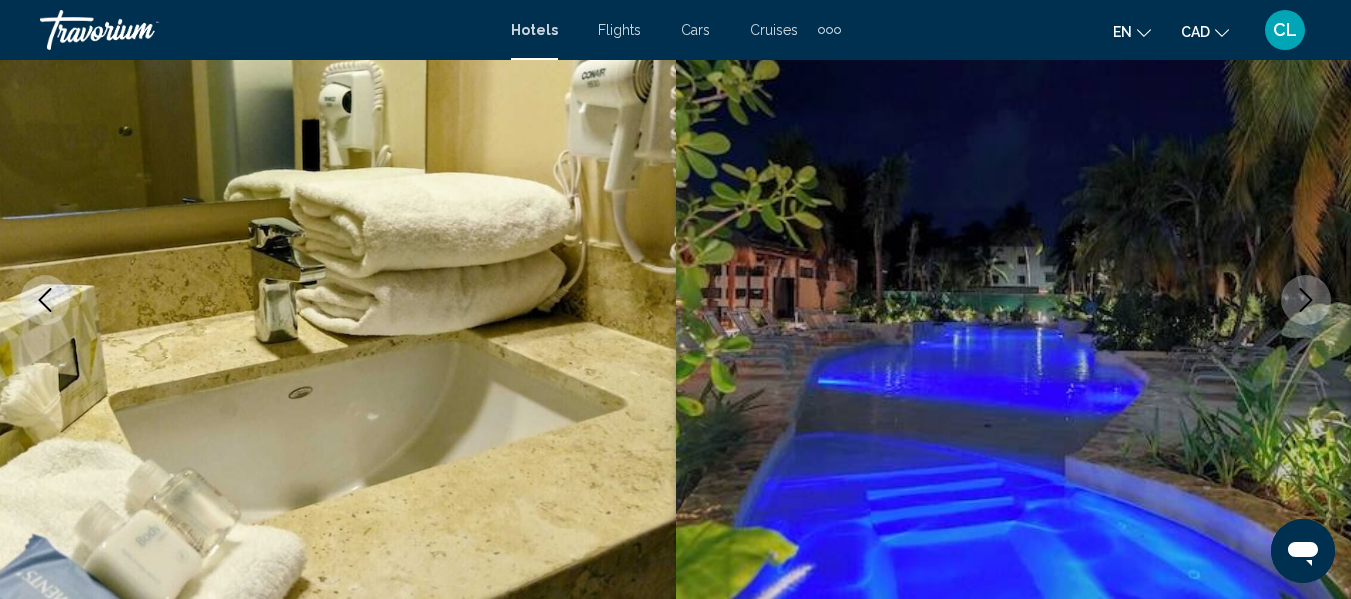 click 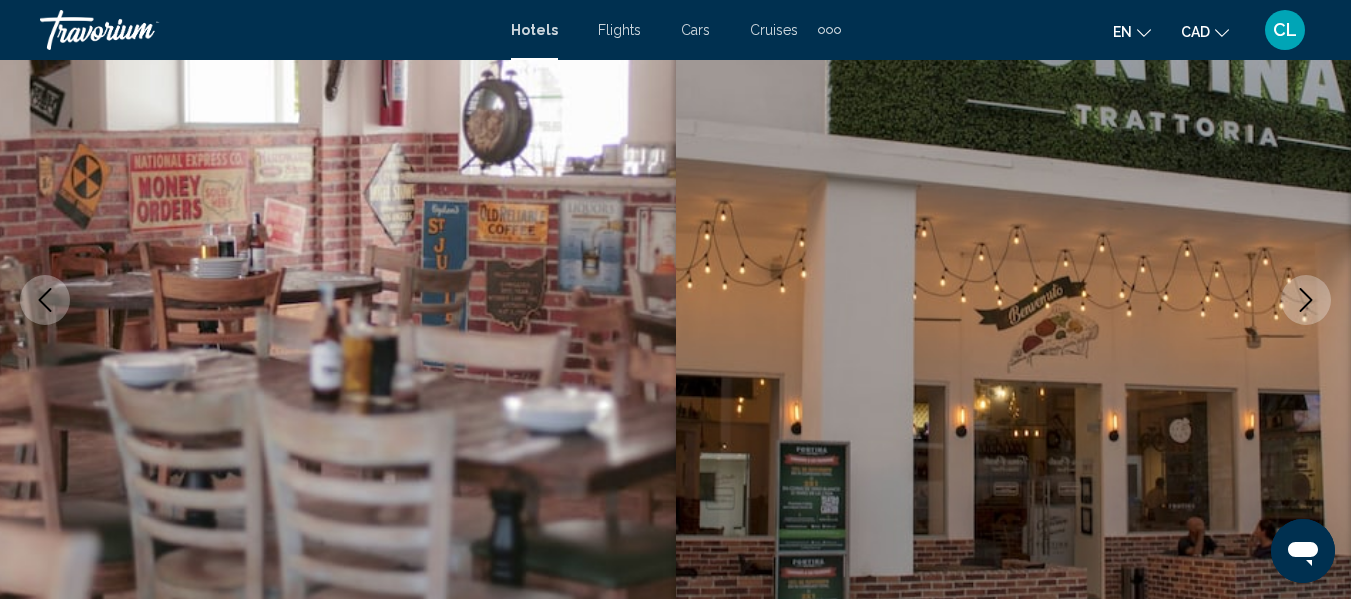 click 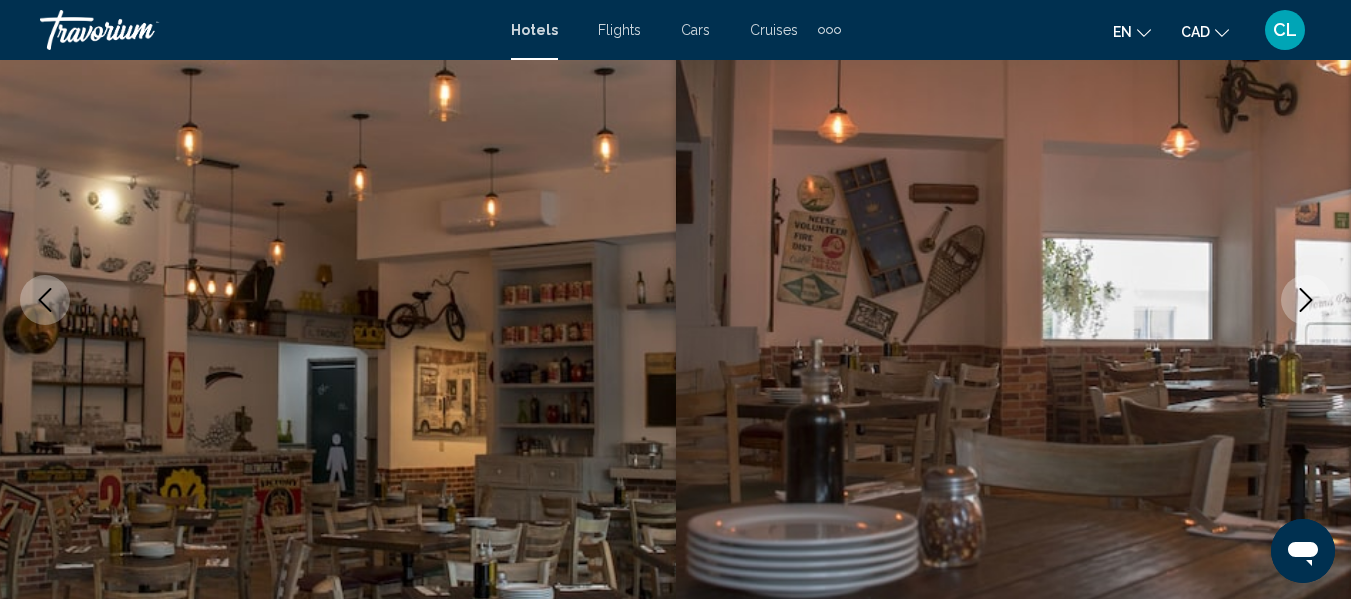 click 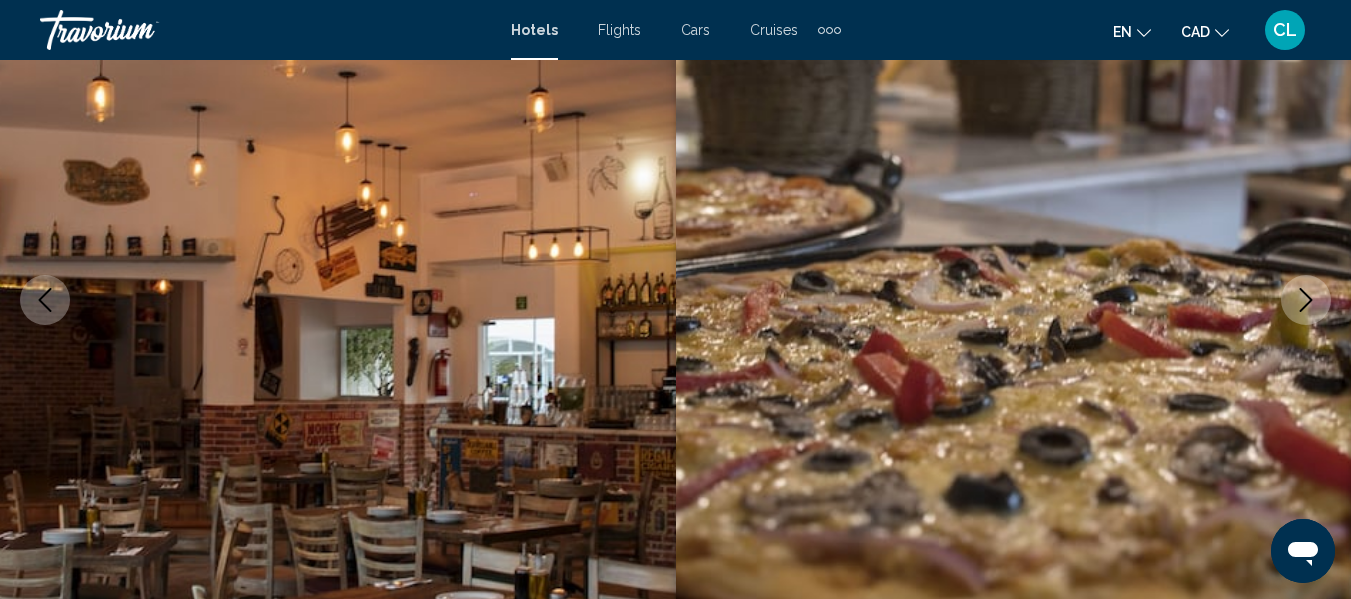 click 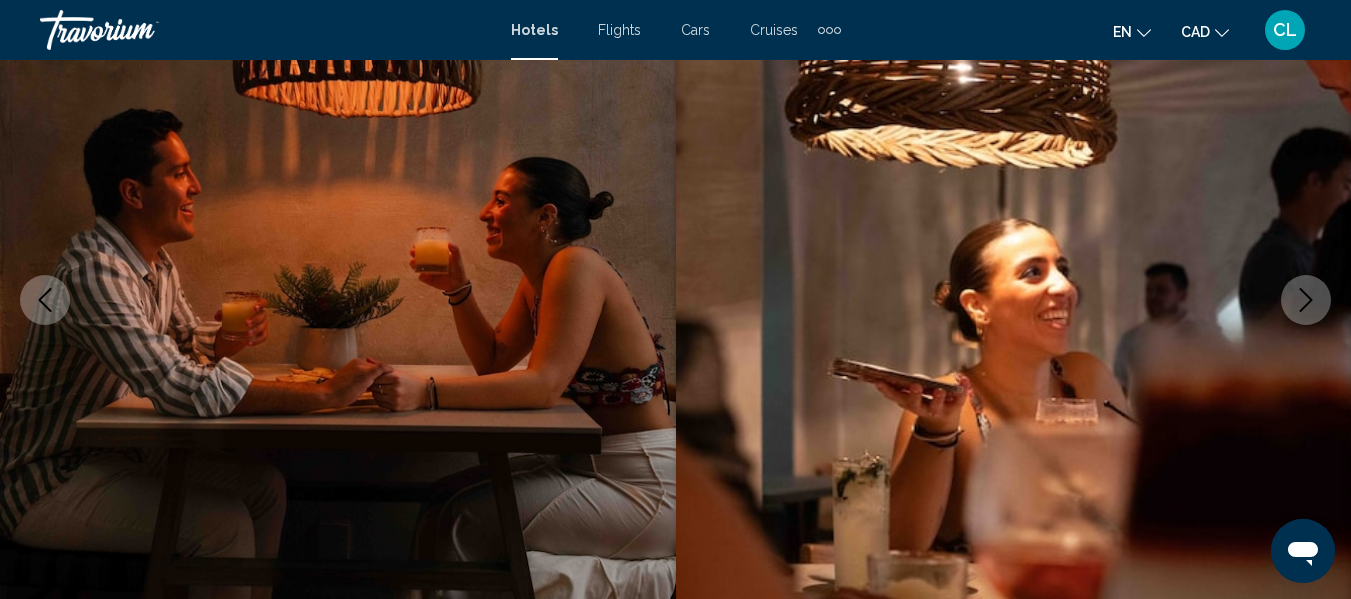 click 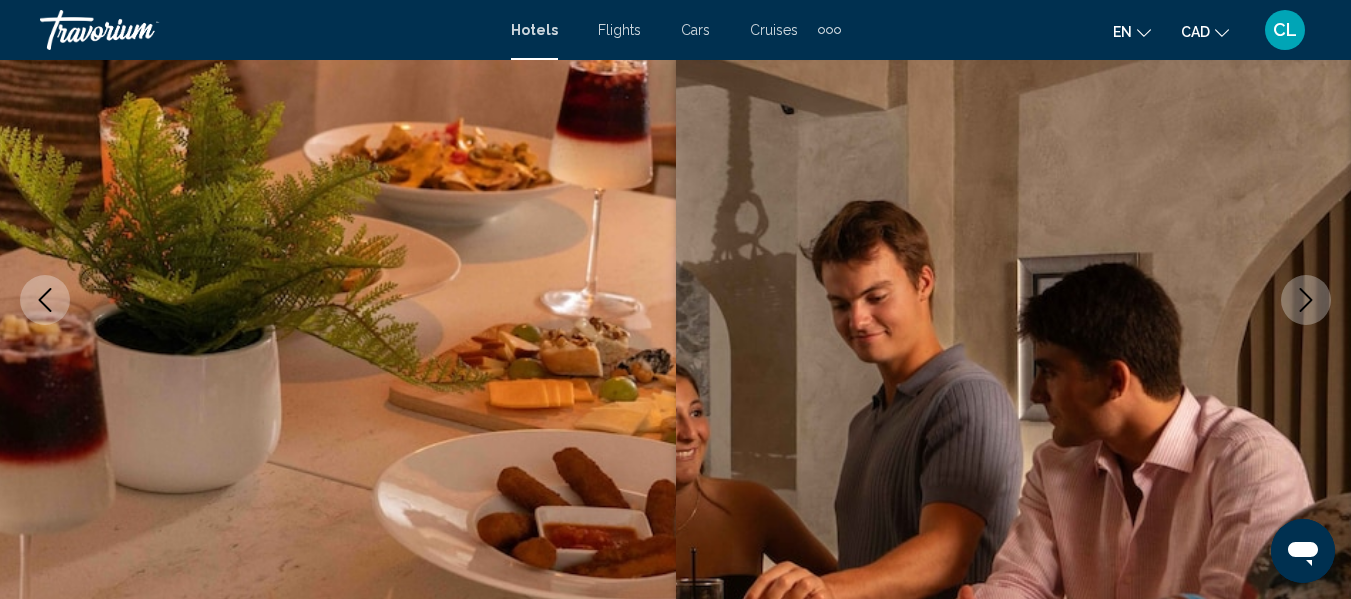 click 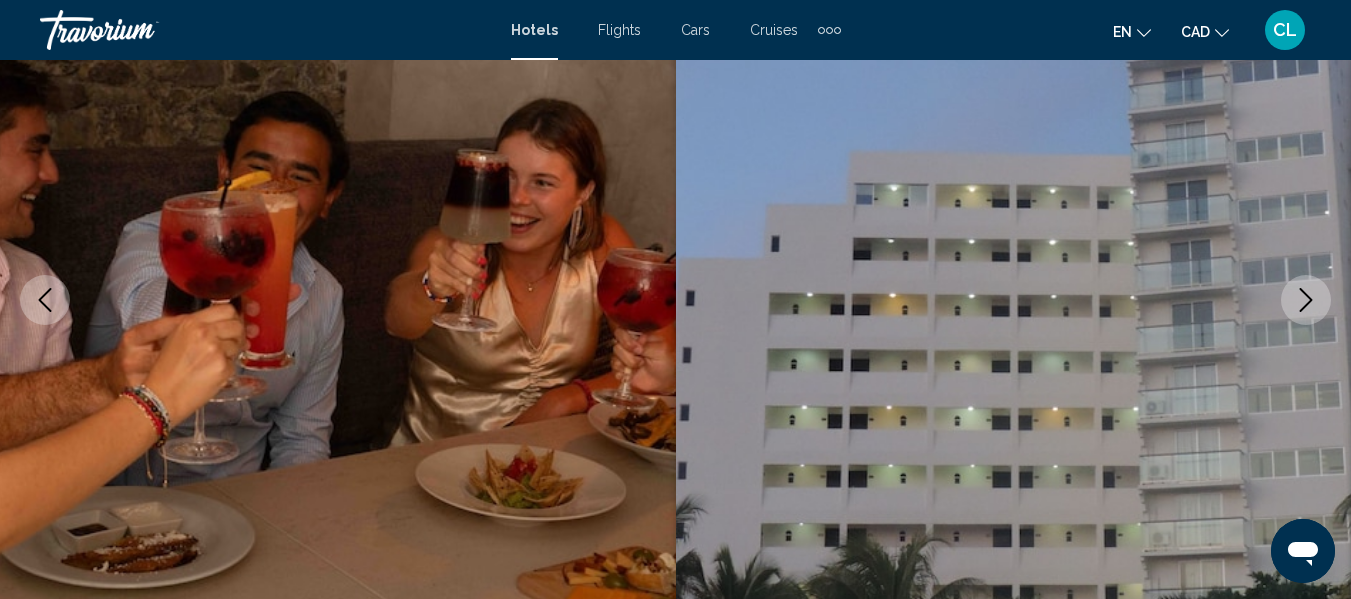 click 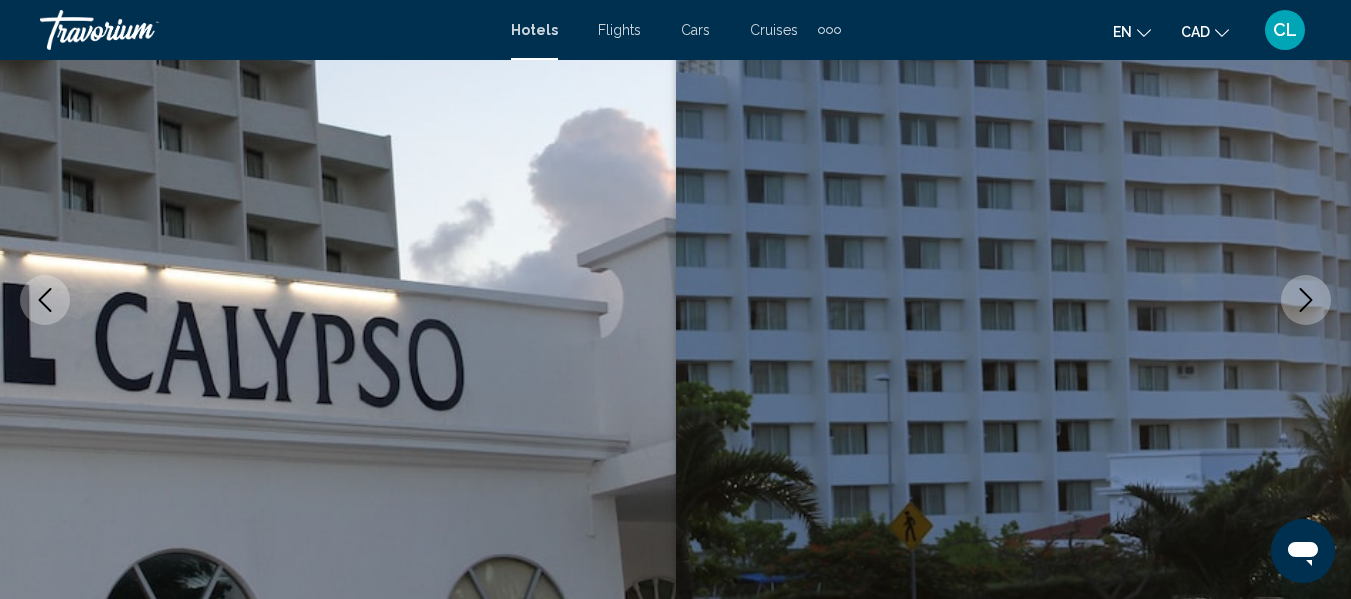 click 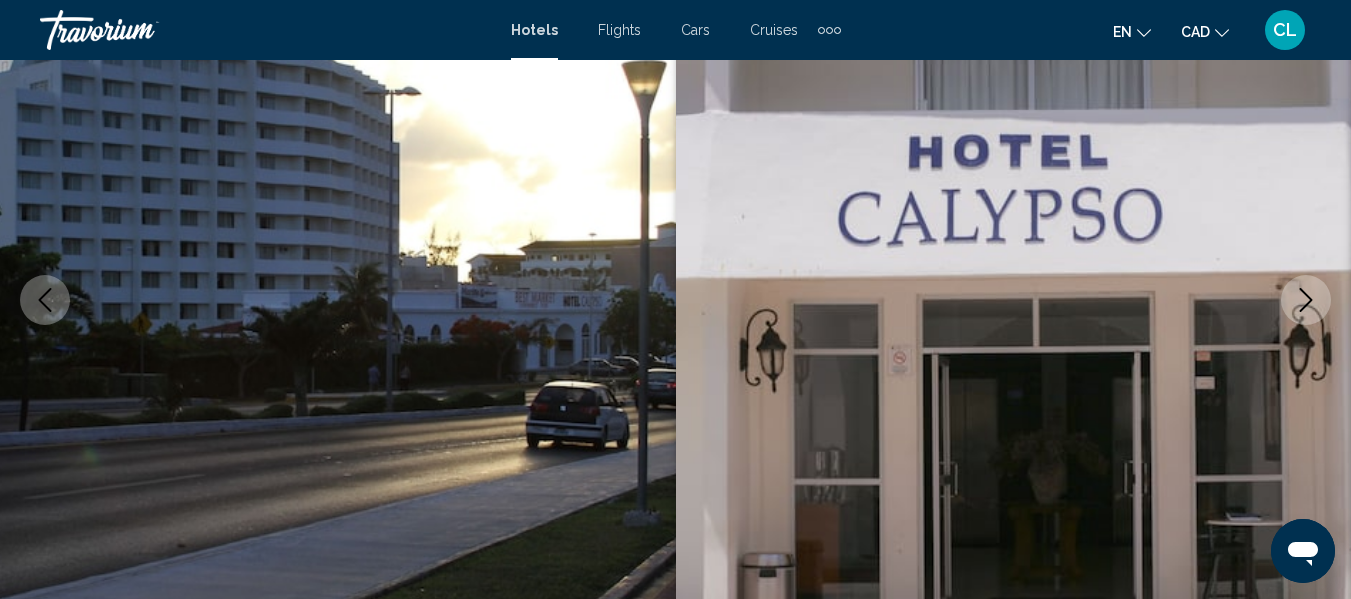 click 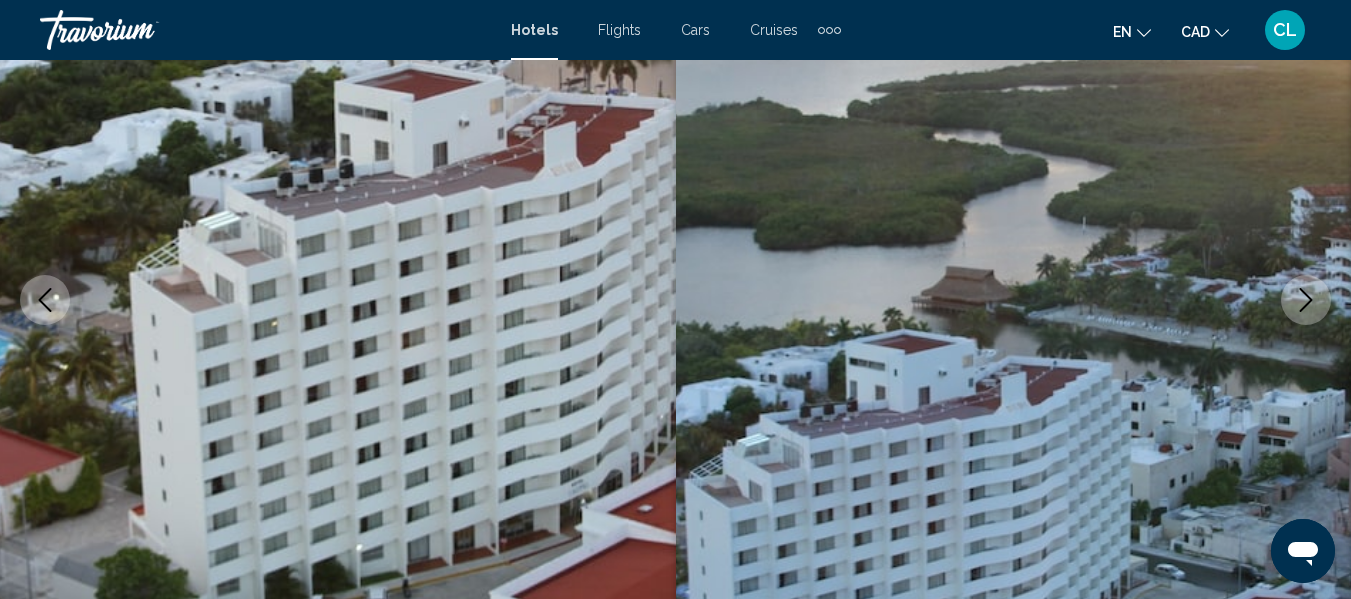 click 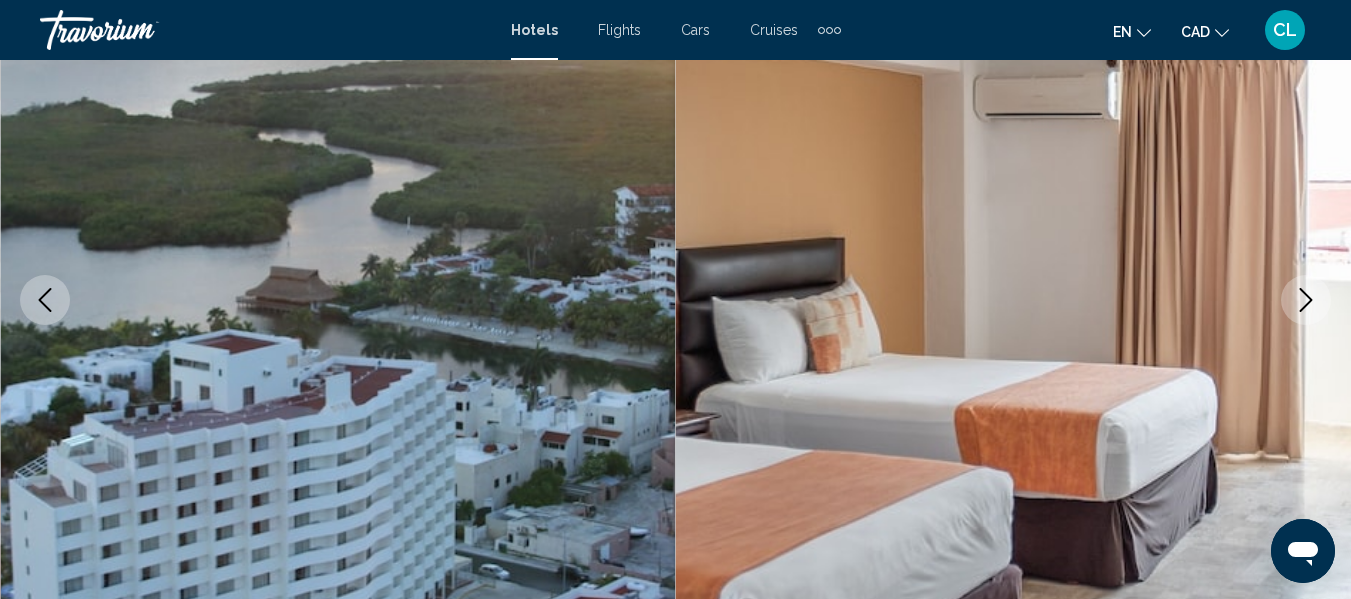 click 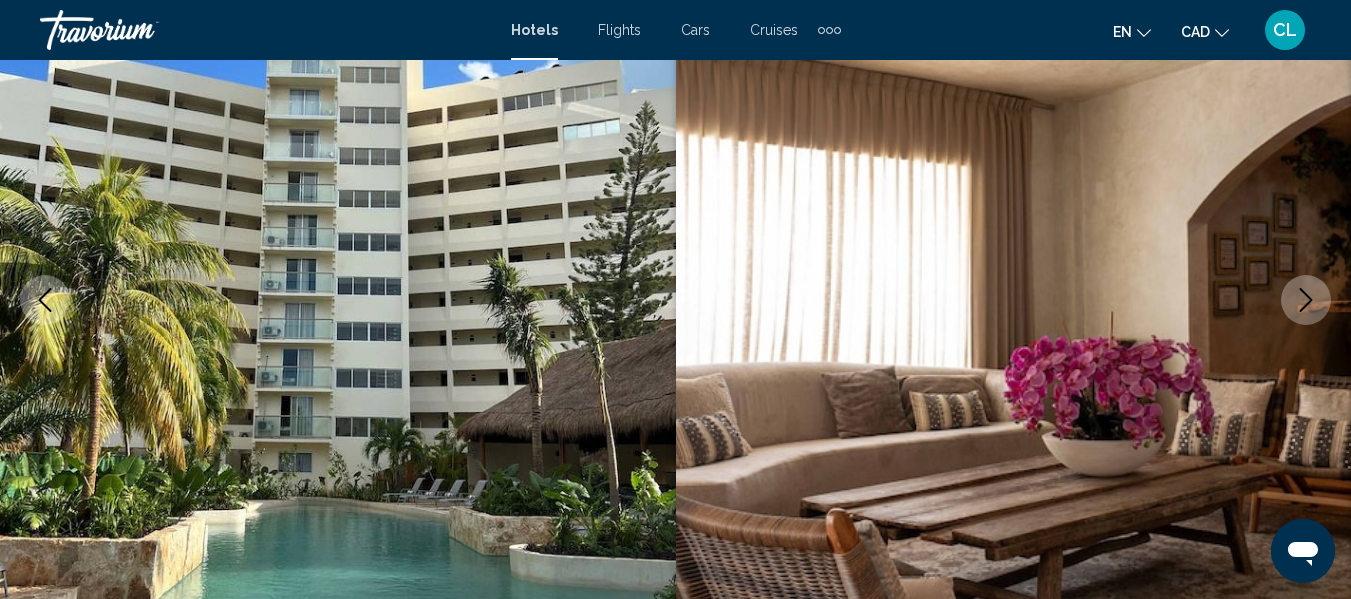 type 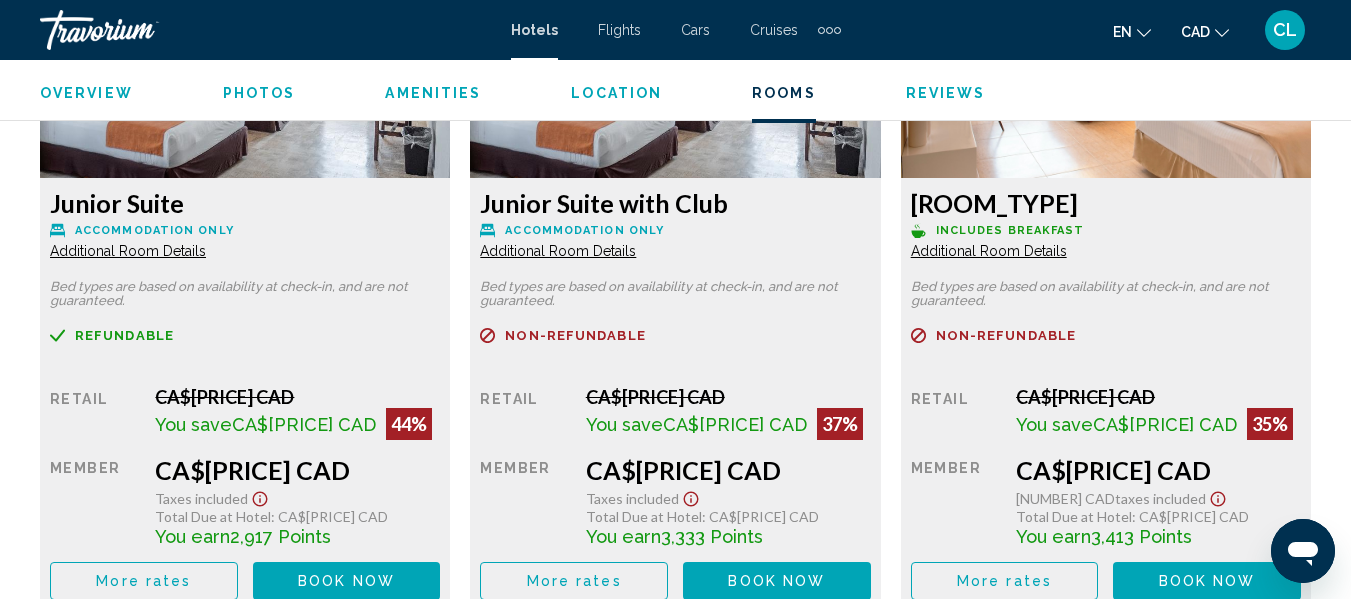 scroll, scrollTop: 3995, scrollLeft: 0, axis: vertical 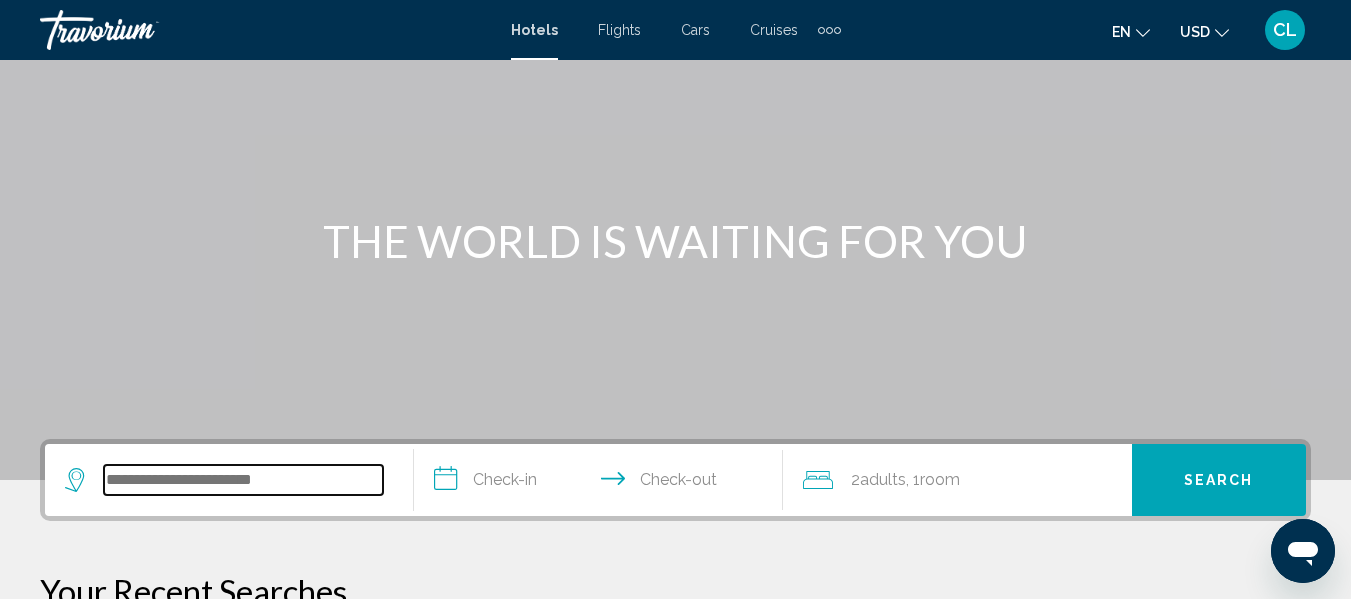 click at bounding box center [243, 480] 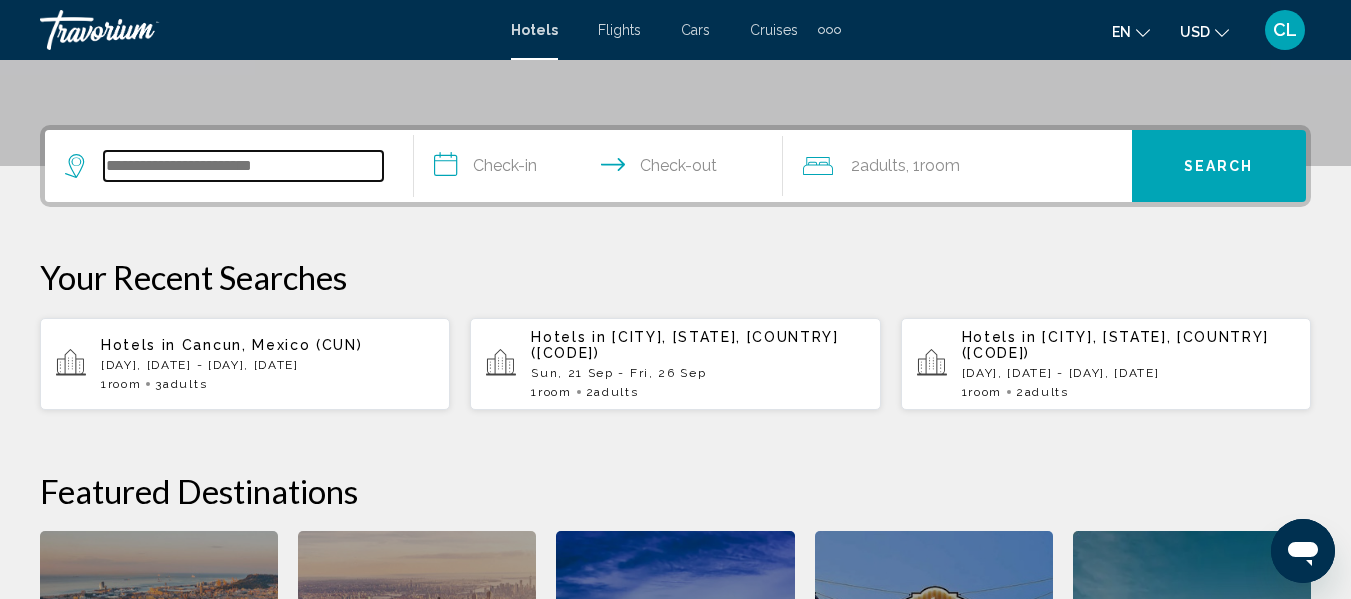 scroll, scrollTop: 494, scrollLeft: 0, axis: vertical 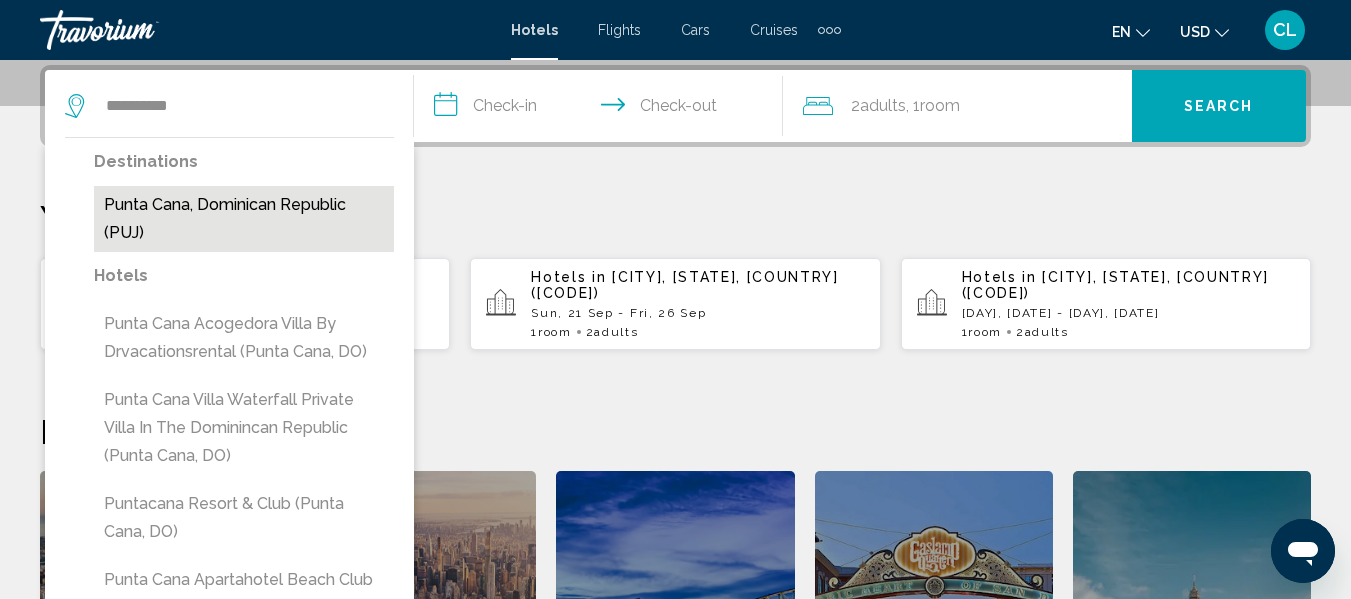 click on "Punta Cana, Dominican Republic (PUJ)" at bounding box center (244, 219) 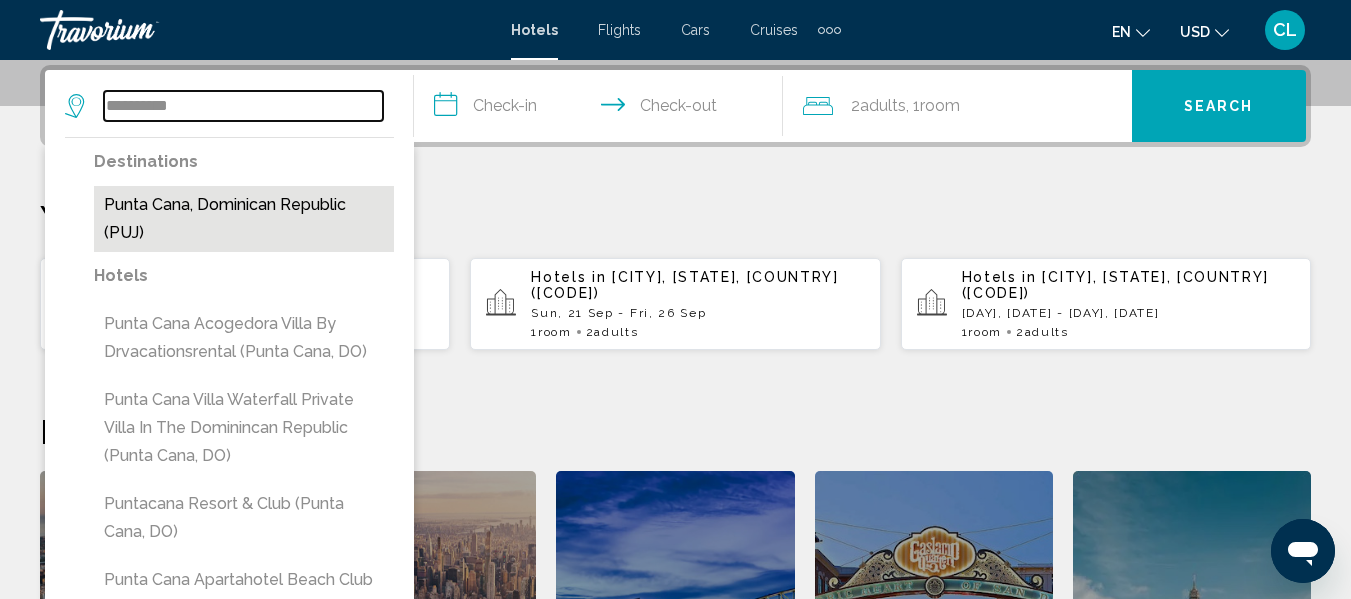 type on "**********" 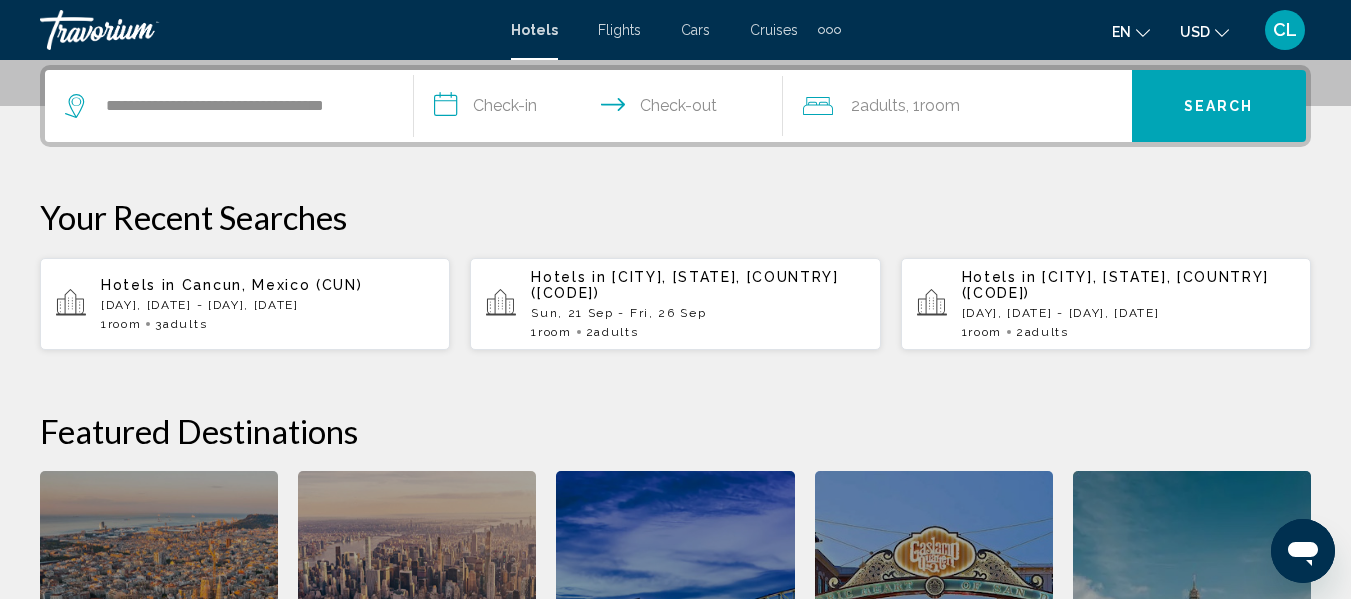 click on "**********" at bounding box center [602, 109] 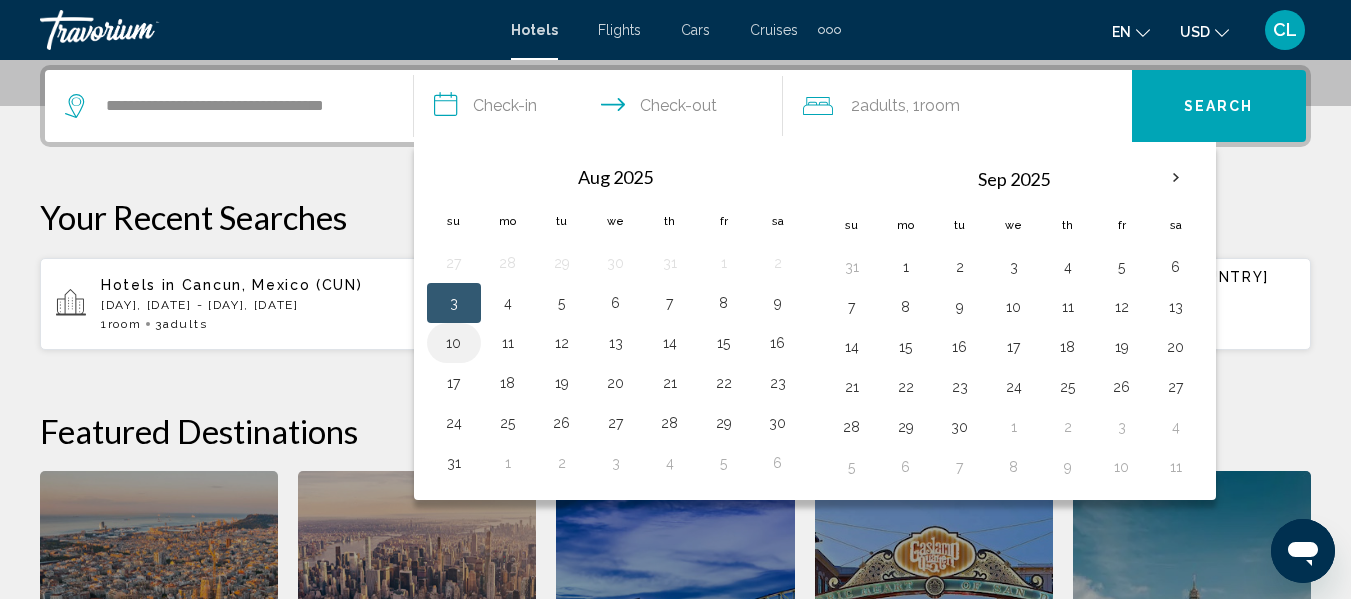 click on "10" at bounding box center (454, 343) 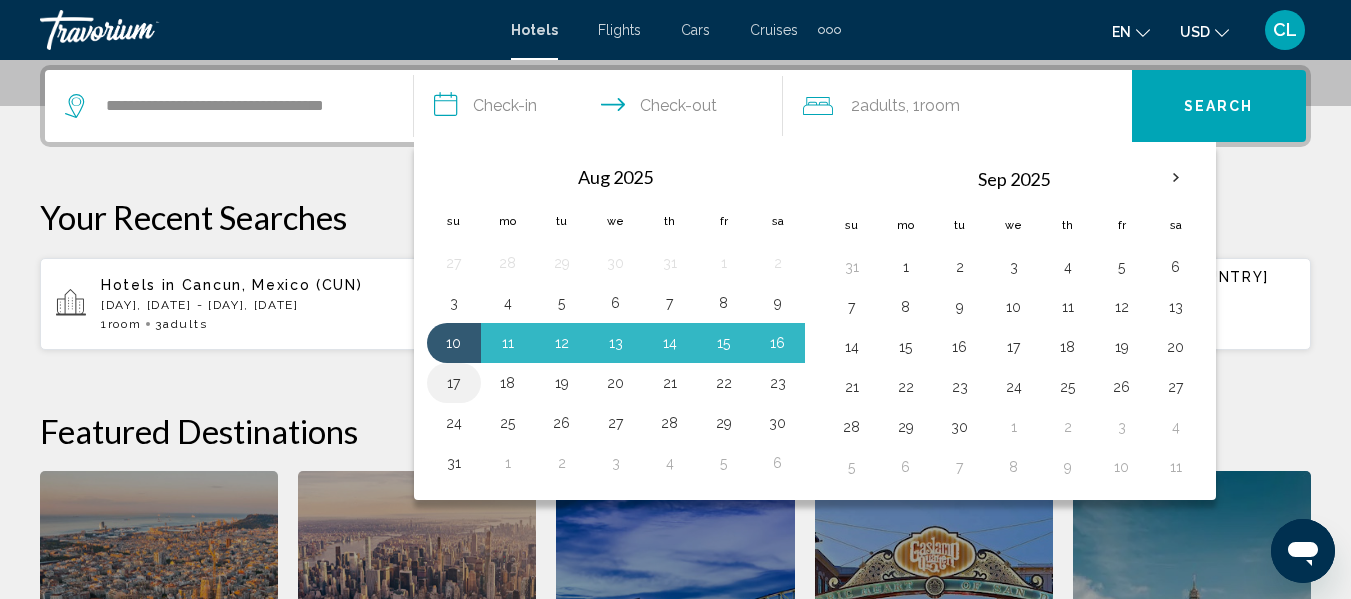 click on "17" at bounding box center (454, 383) 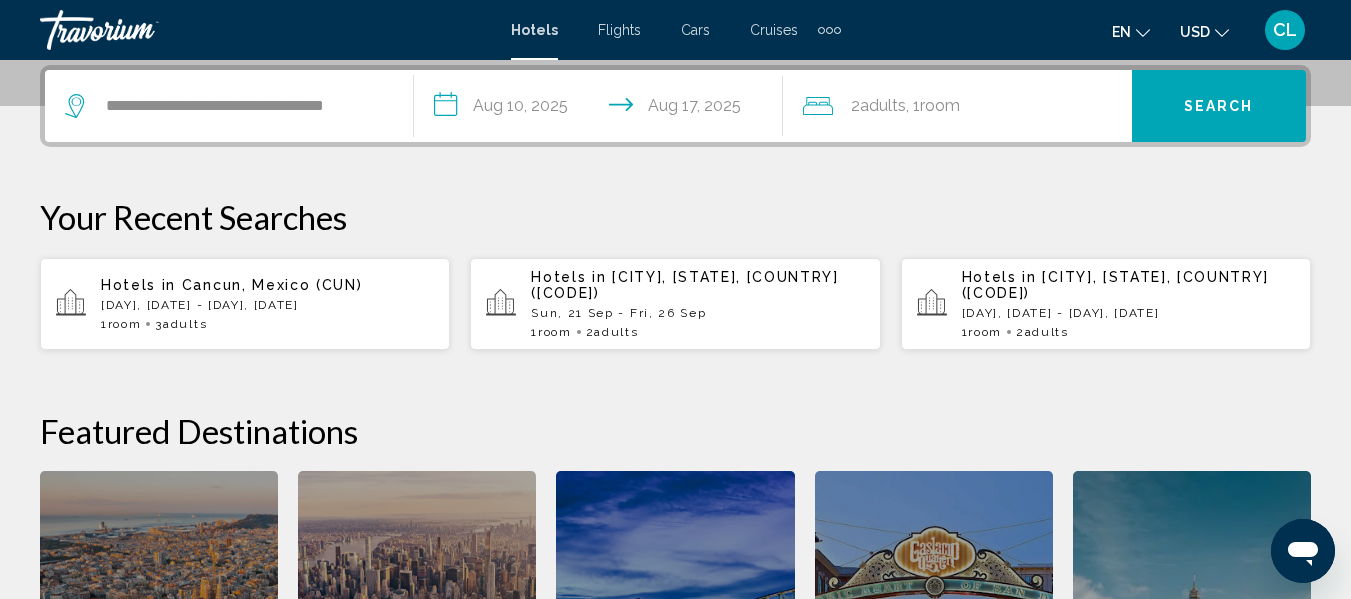 click on "**********" at bounding box center [602, 109] 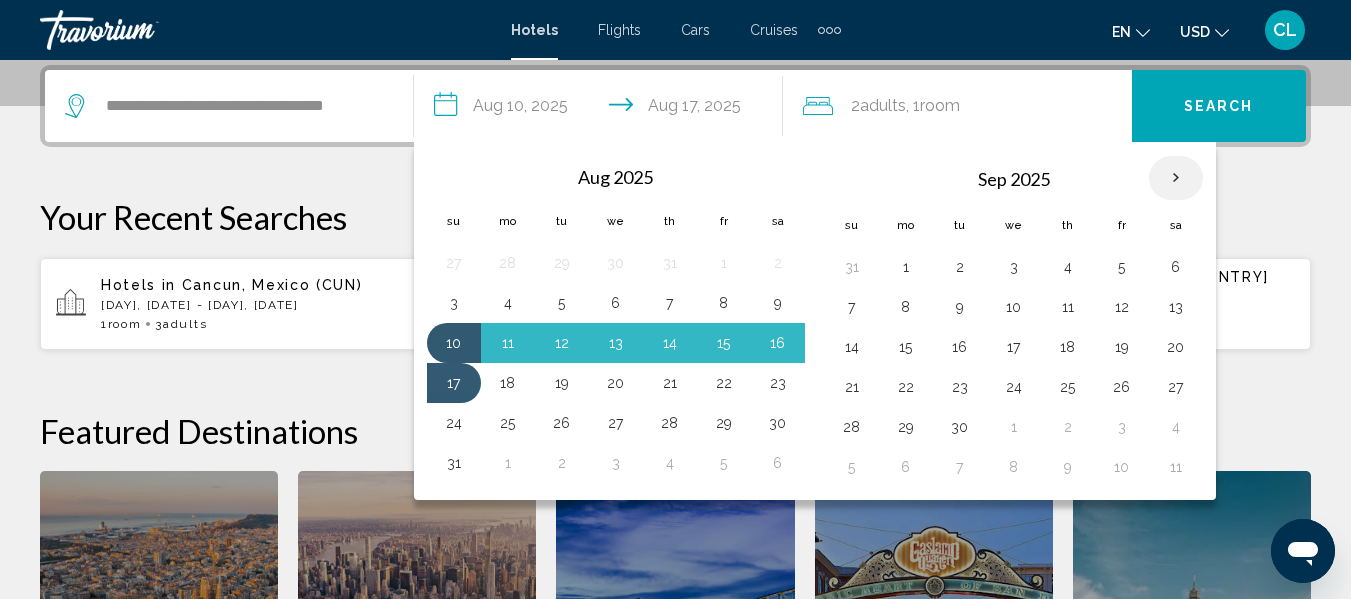 click at bounding box center (1176, 178) 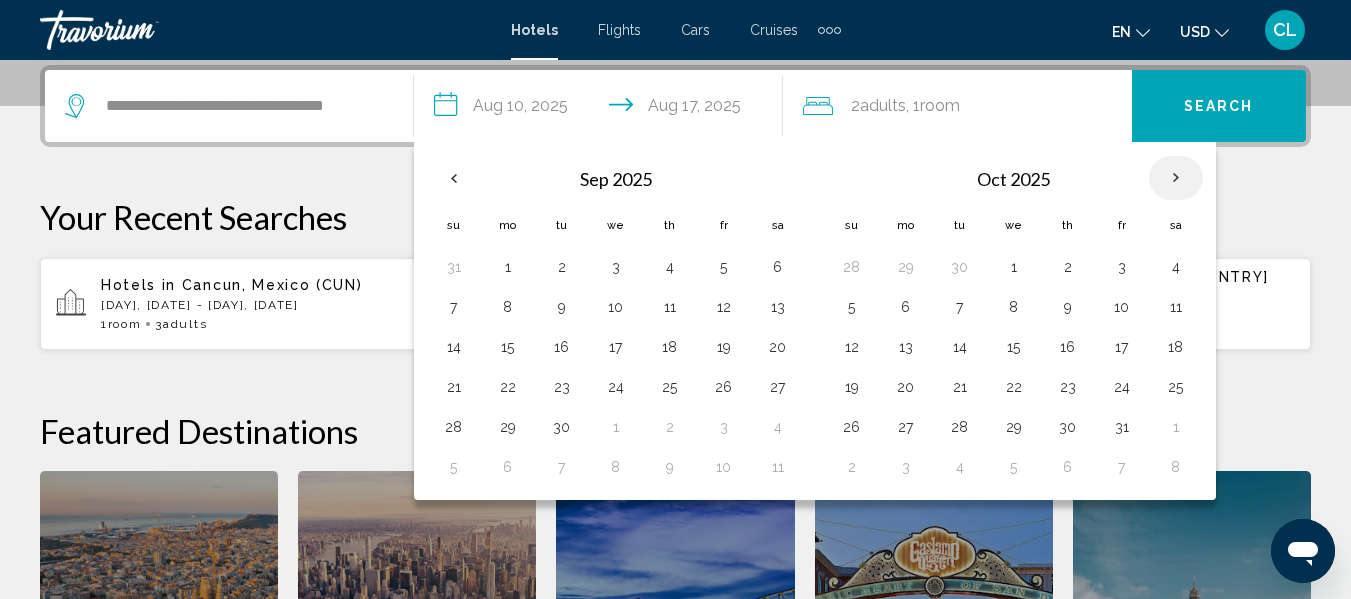 click at bounding box center (1176, 178) 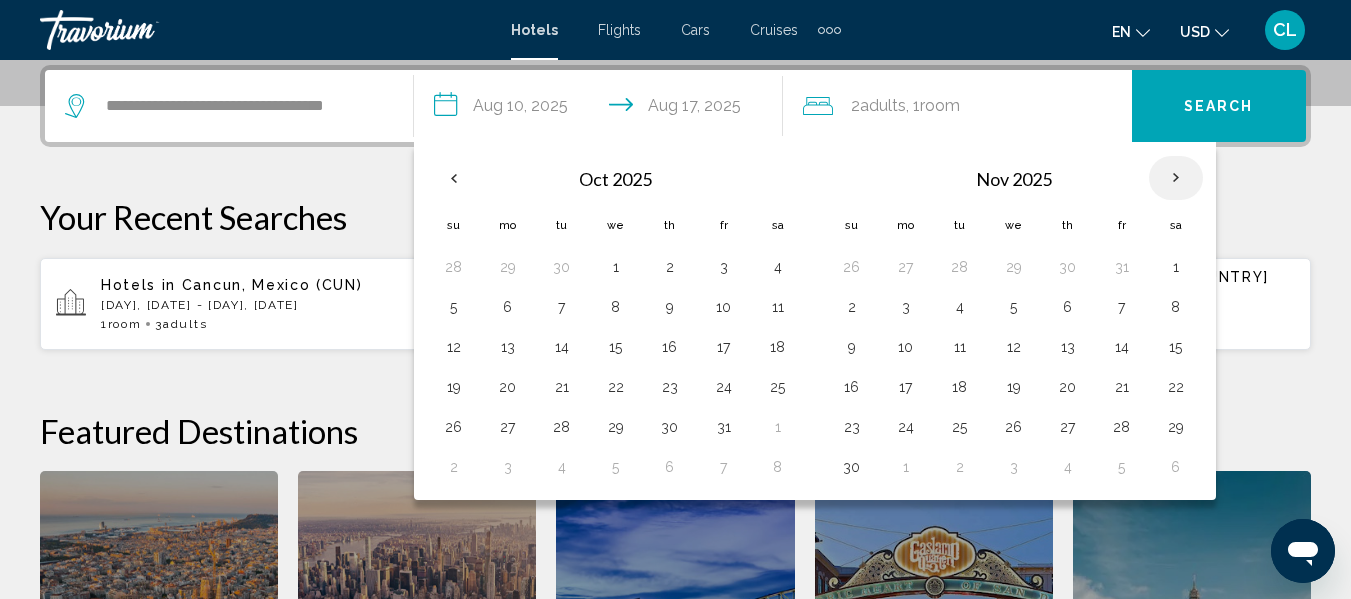 click at bounding box center (1176, 178) 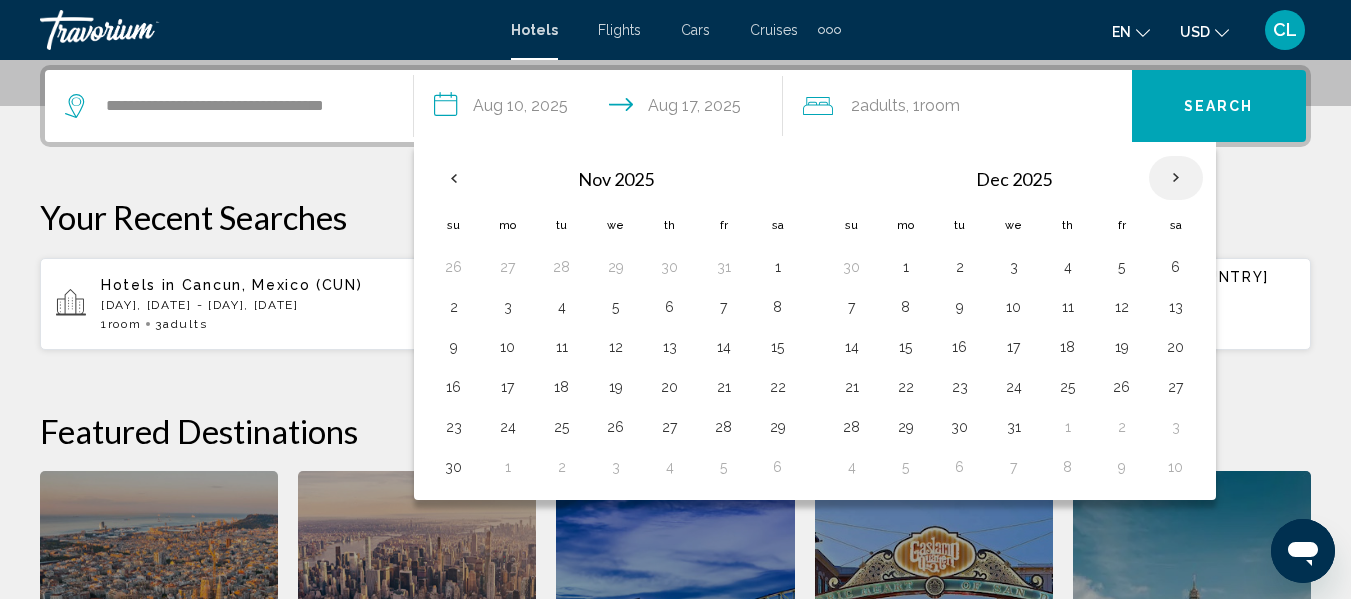 click at bounding box center [1176, 178] 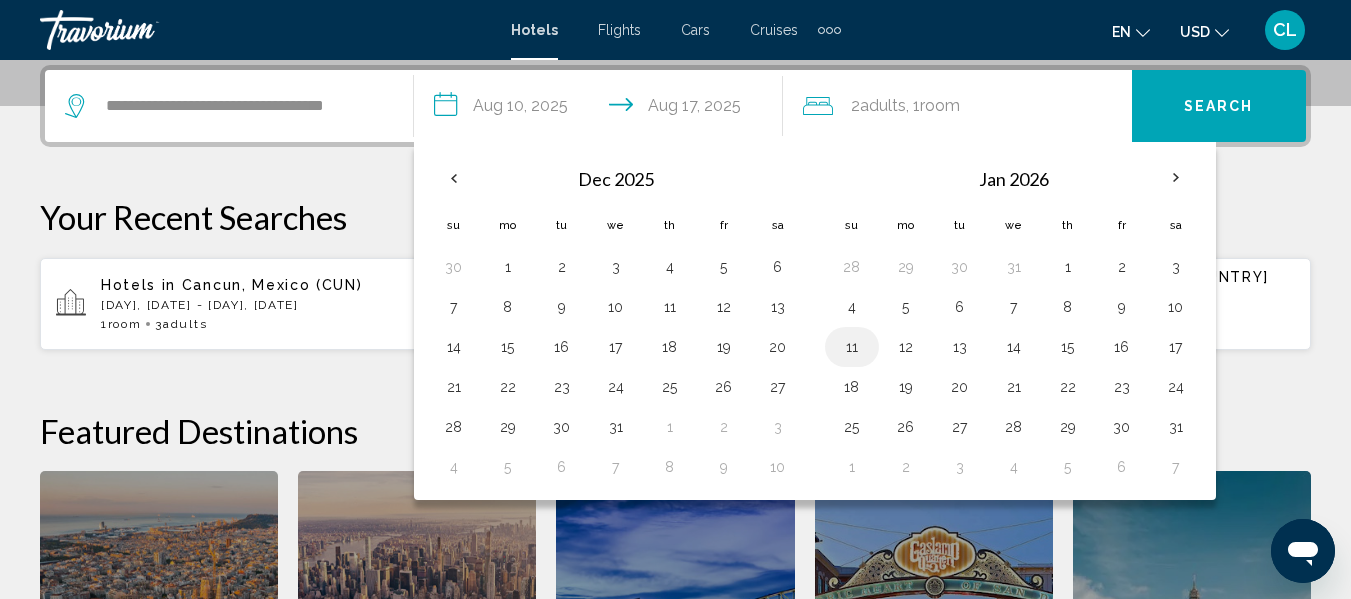 click on "11" at bounding box center [852, 347] 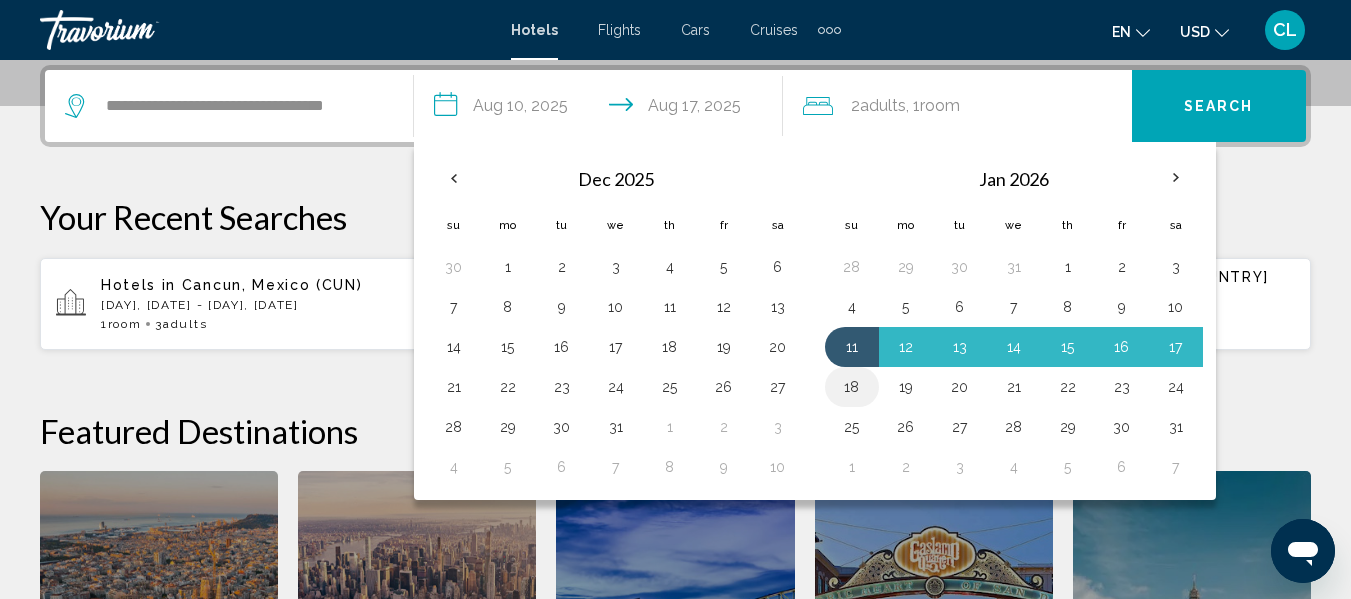 click on "18" at bounding box center (852, 387) 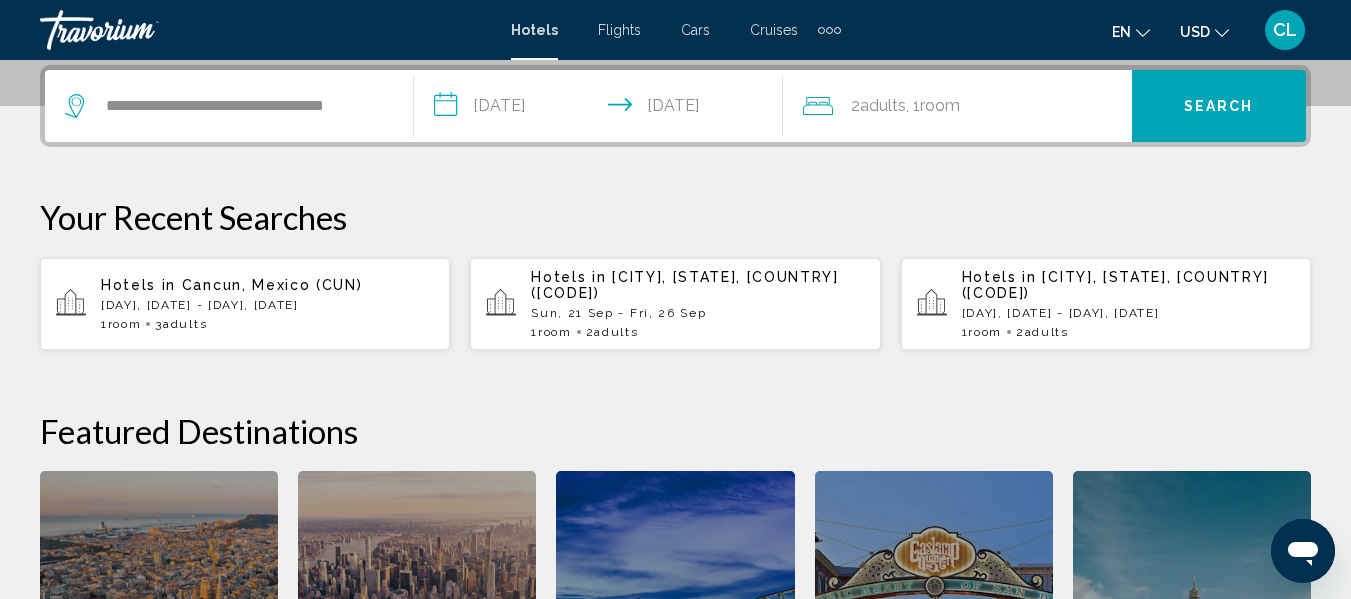 click on "2  Adult Adults , 1  Room rooms" 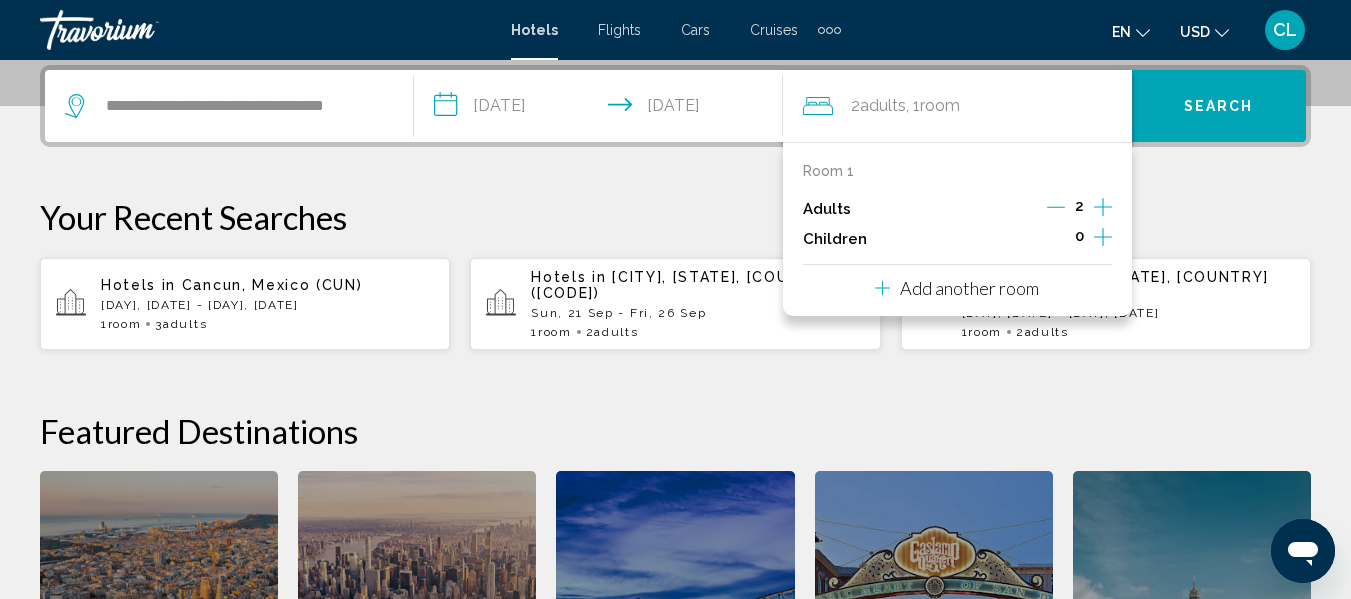 click 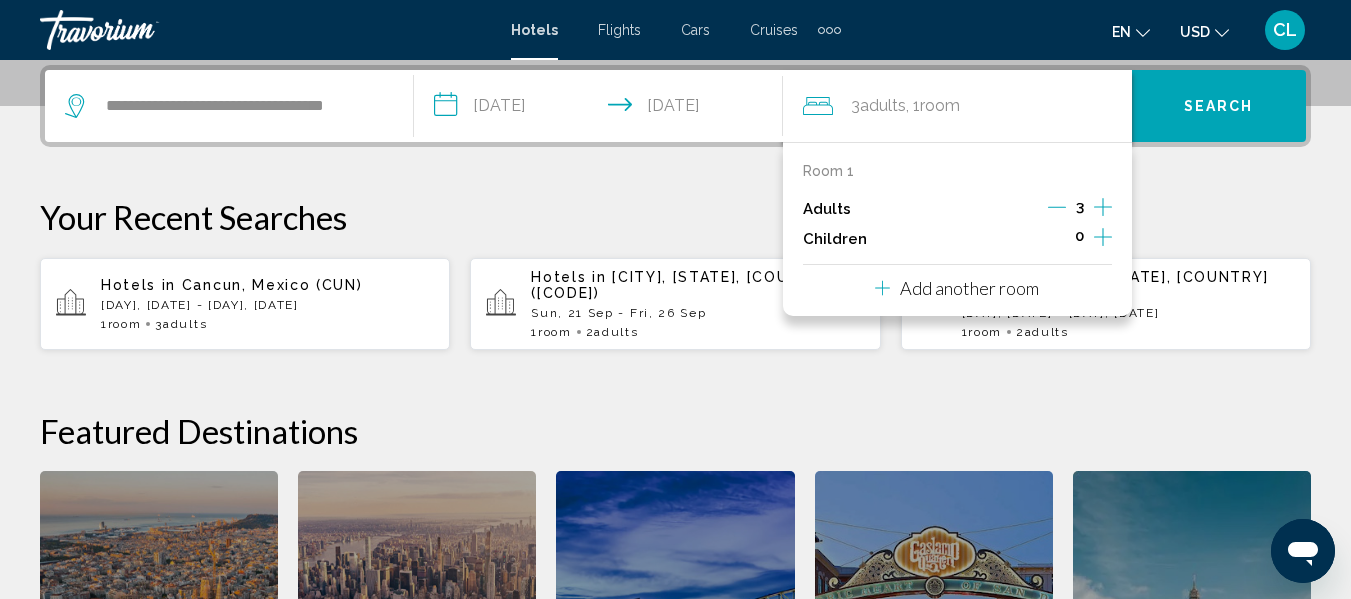 click on "Your Recent Searches" at bounding box center (675, 217) 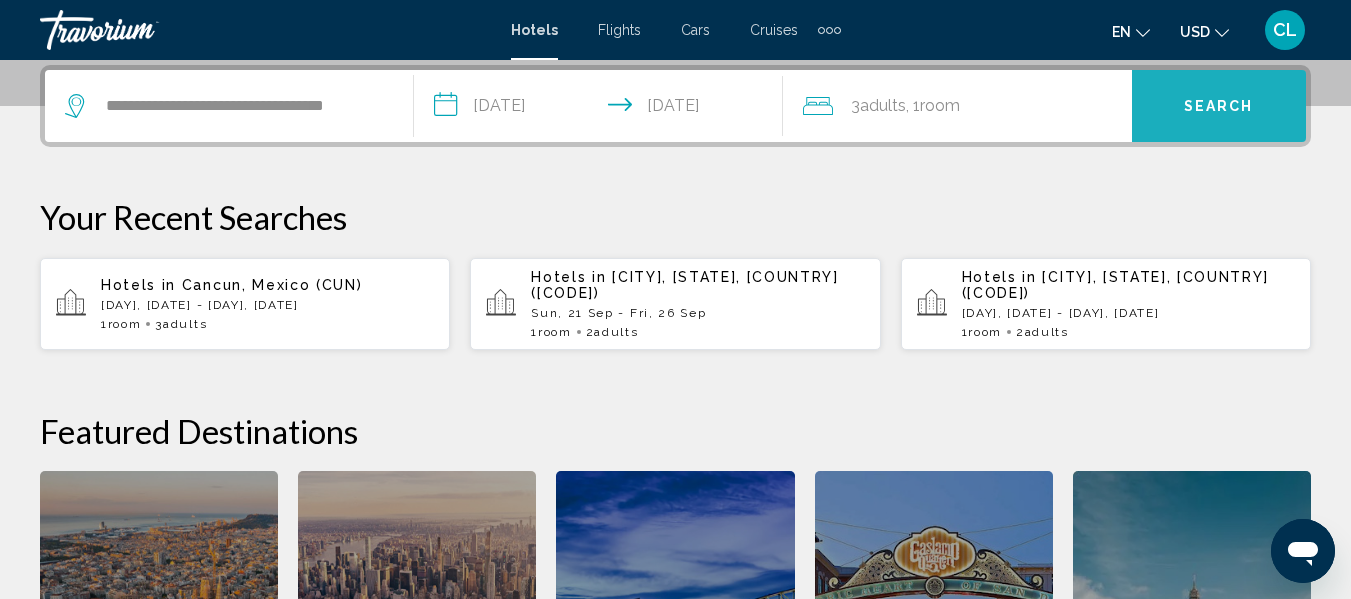 click on "Search" at bounding box center (1219, 107) 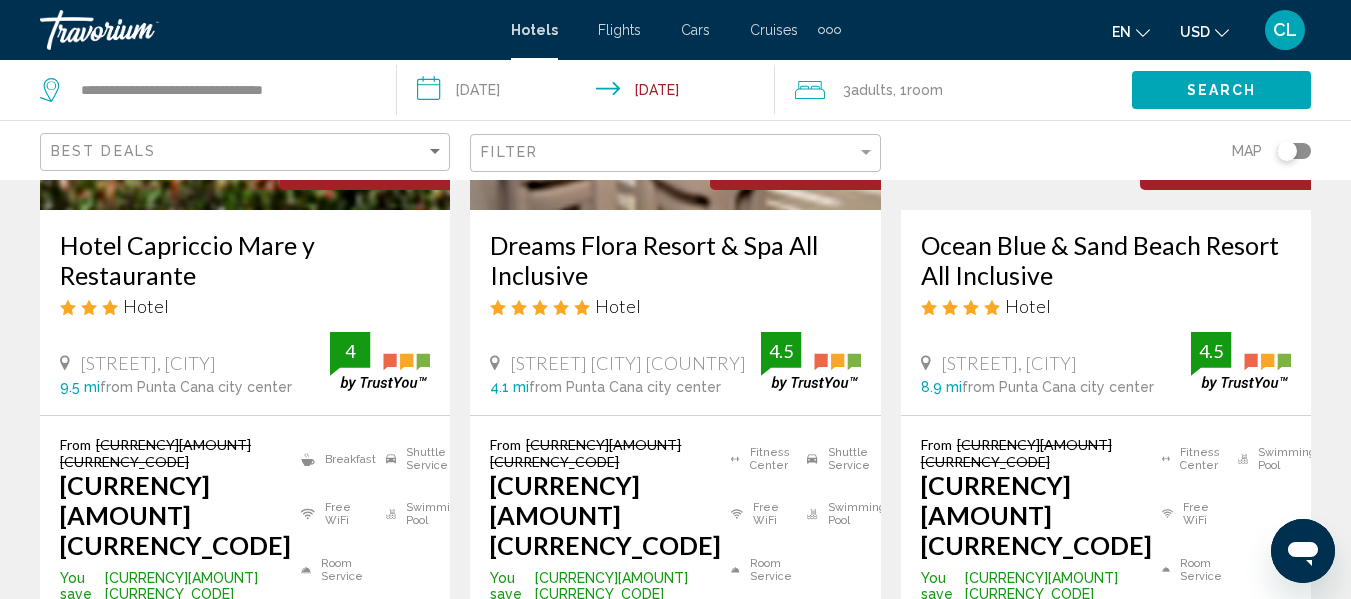 scroll, scrollTop: 400, scrollLeft: 0, axis: vertical 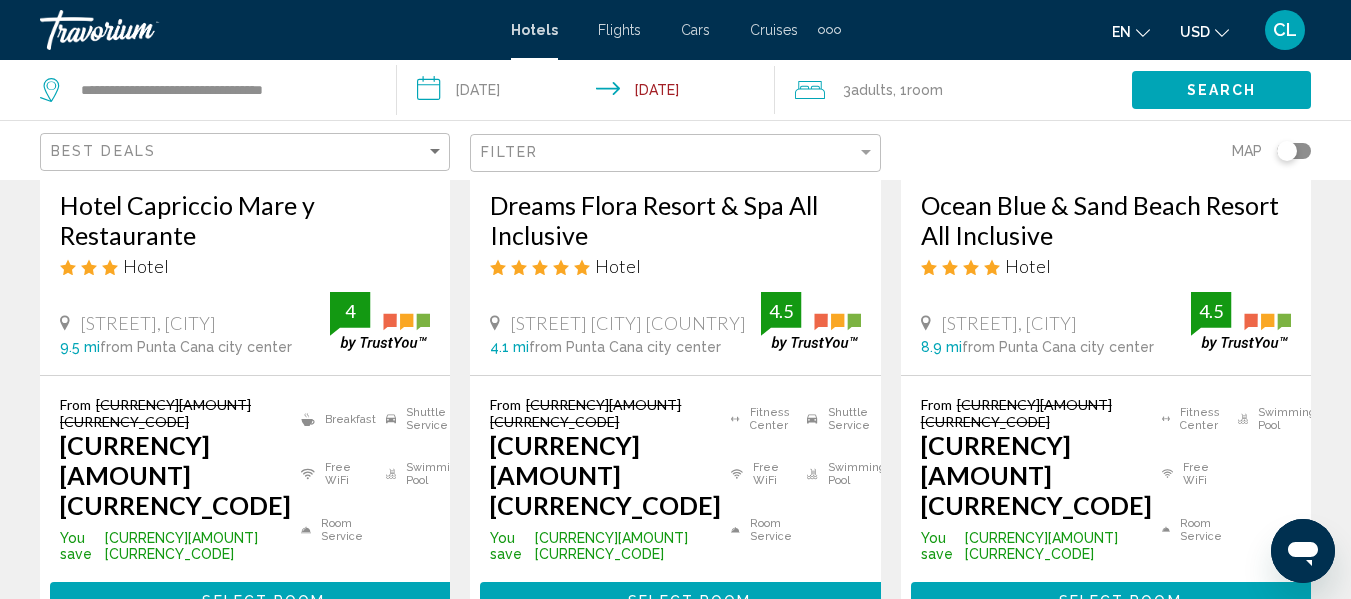 click on "USD" 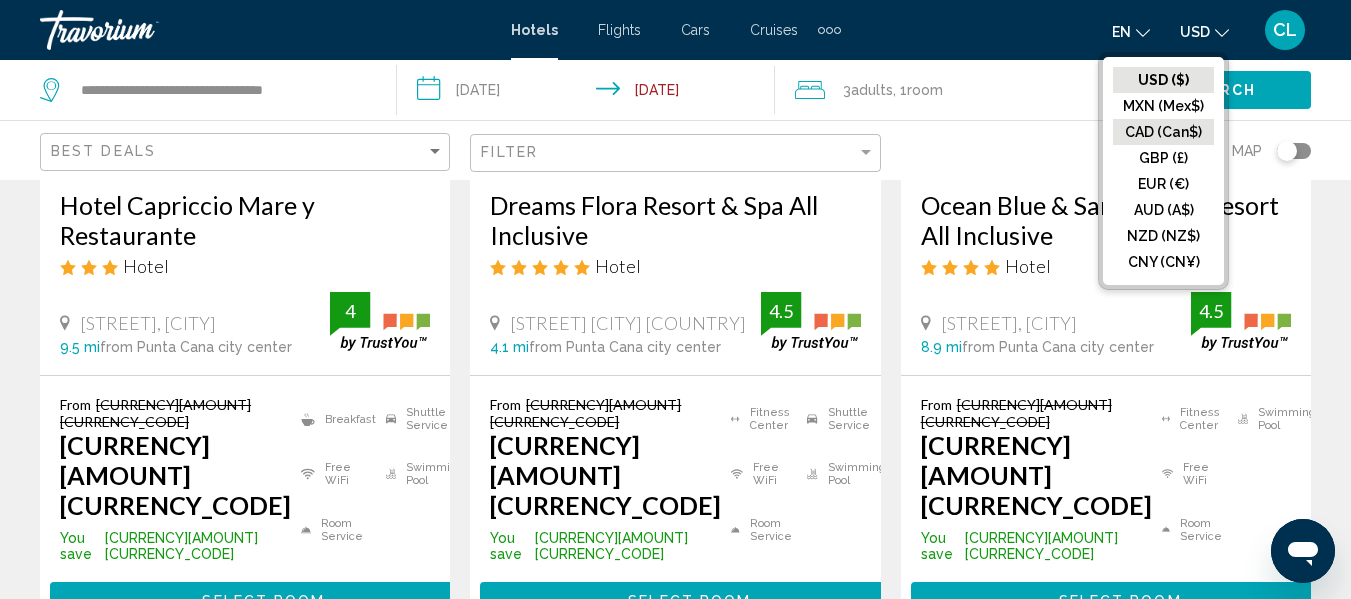 click on "CAD (Can$)" 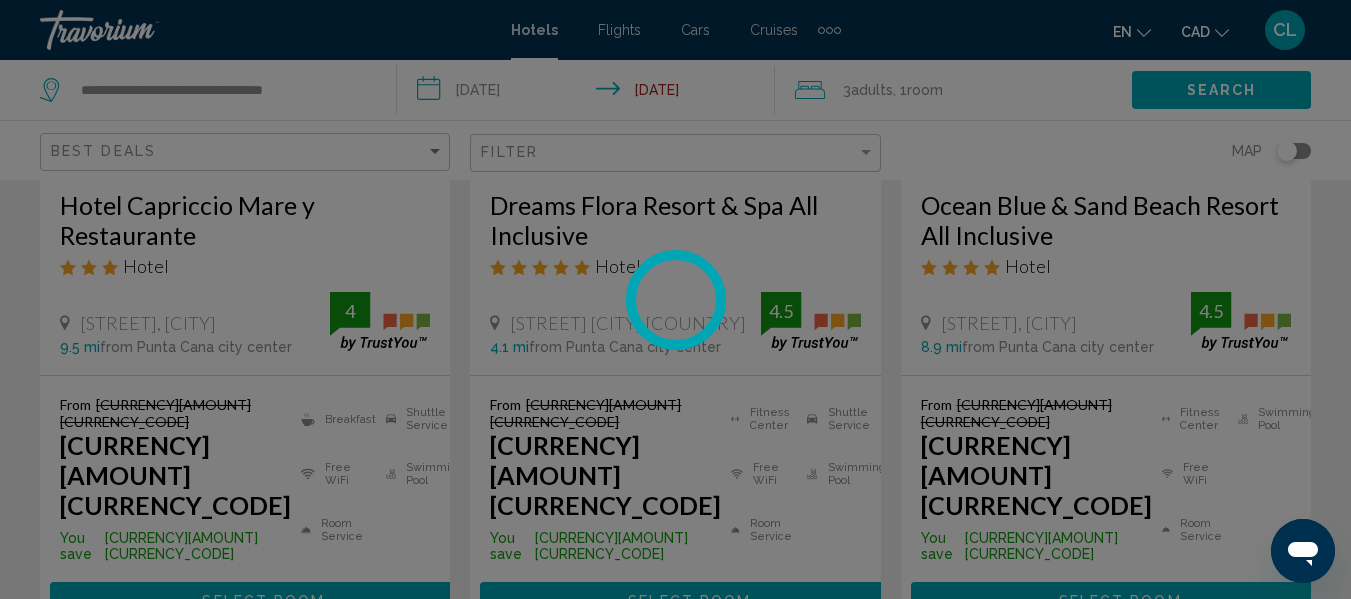 scroll, scrollTop: 58, scrollLeft: 0, axis: vertical 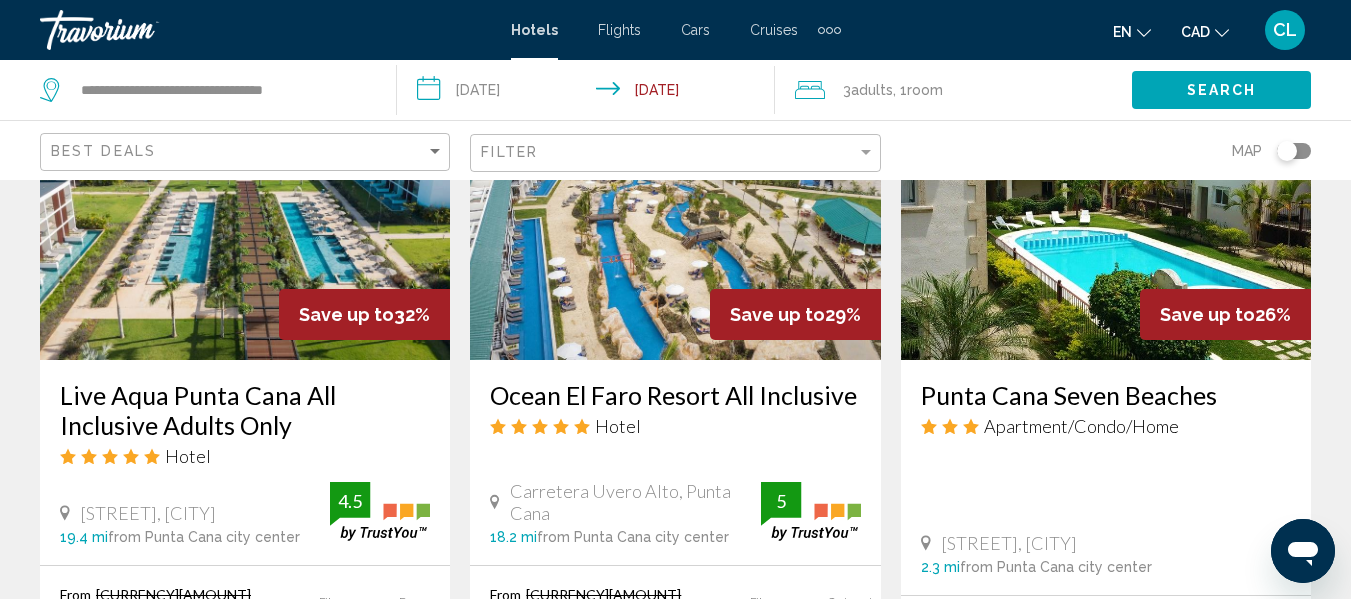click at bounding box center (675, 200) 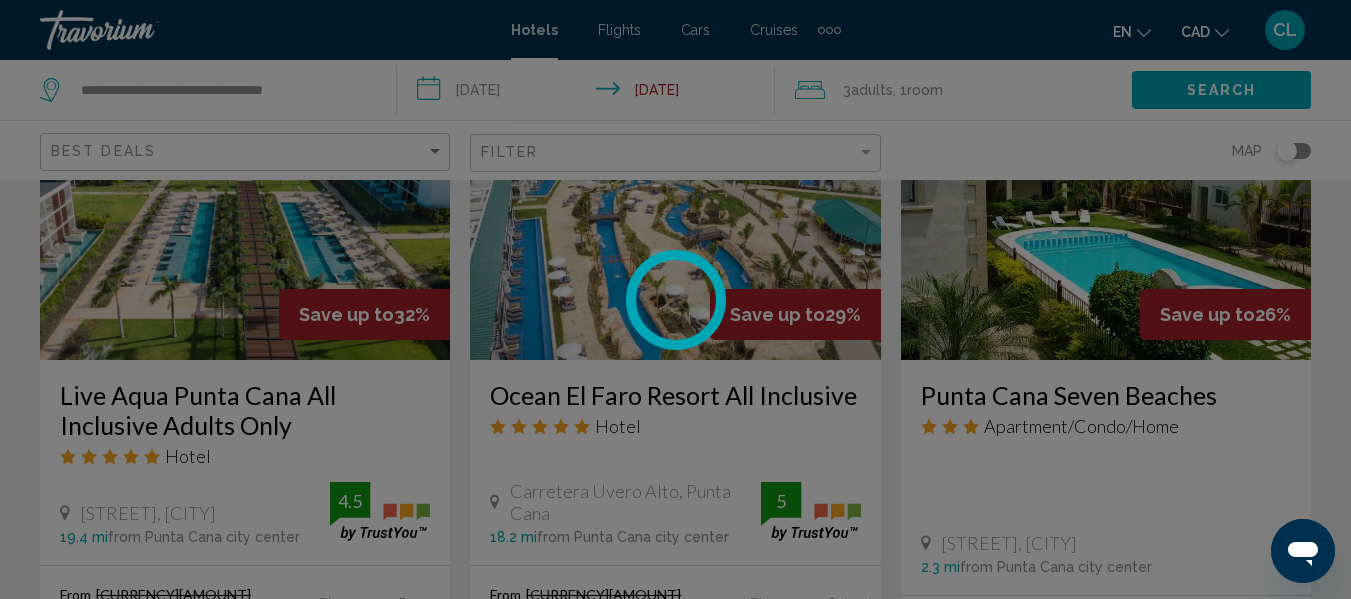 scroll, scrollTop: 235, scrollLeft: 0, axis: vertical 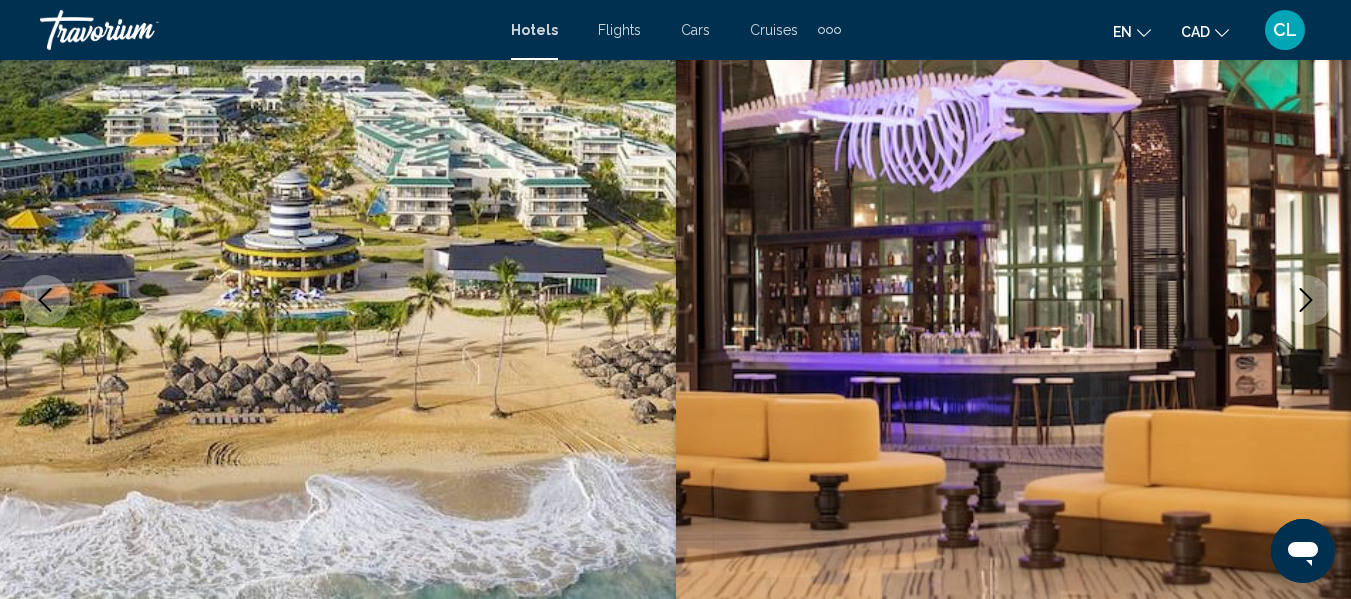 click 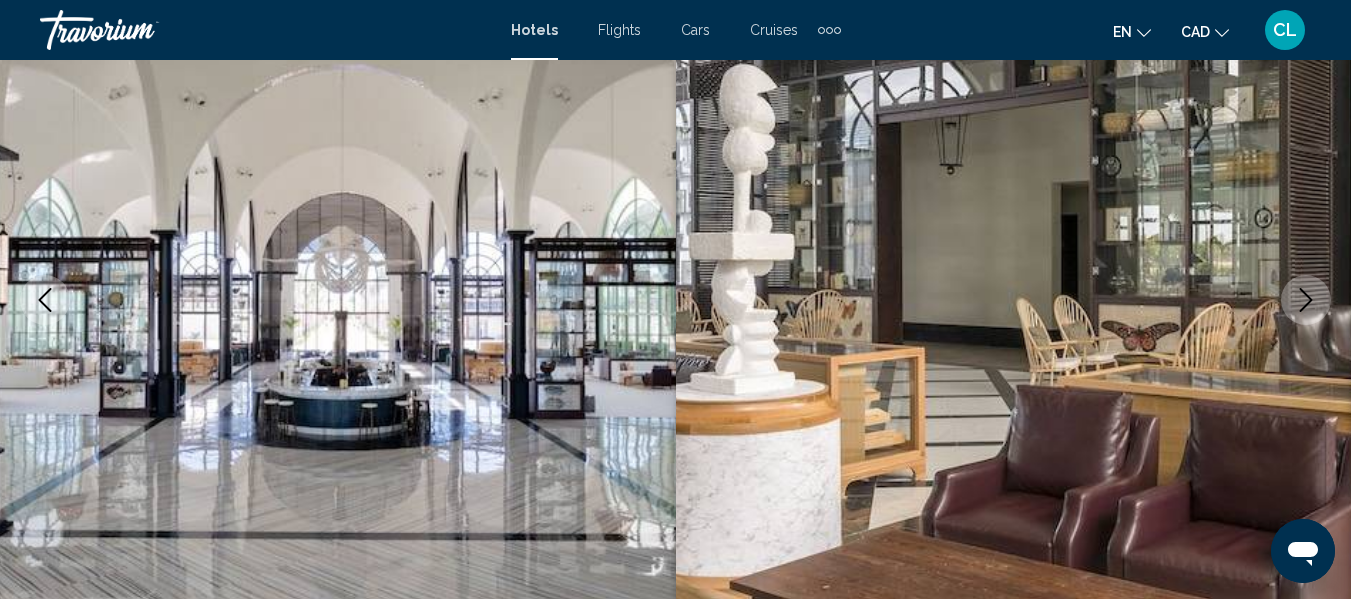 click 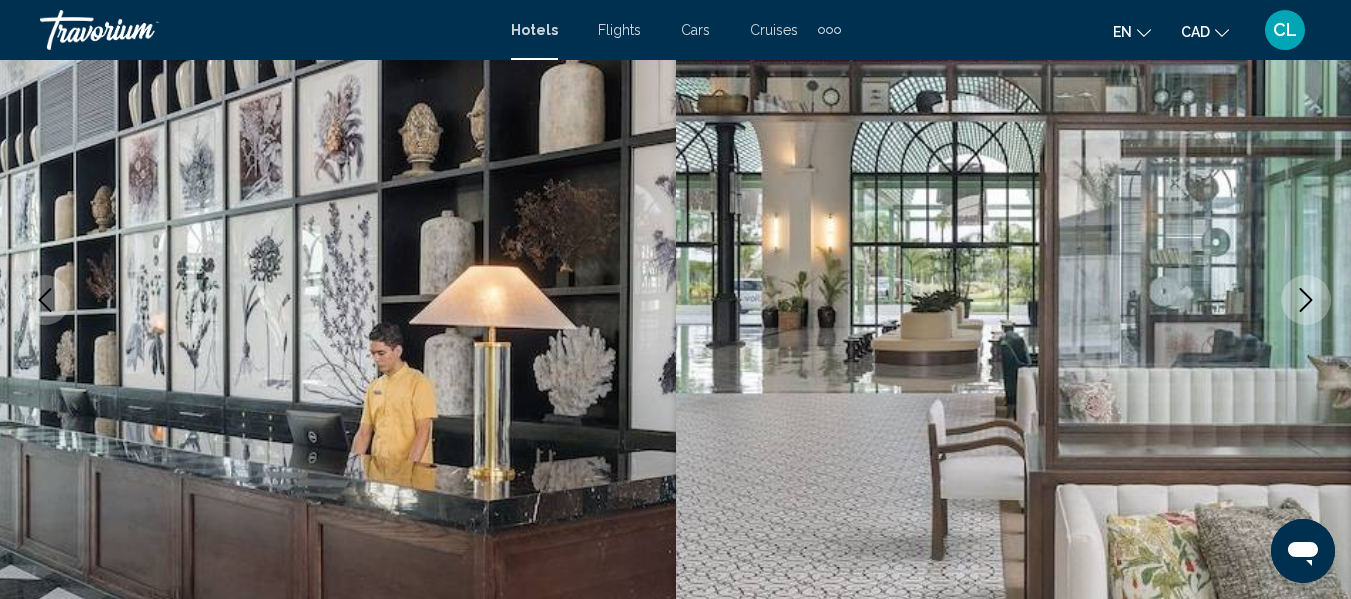click 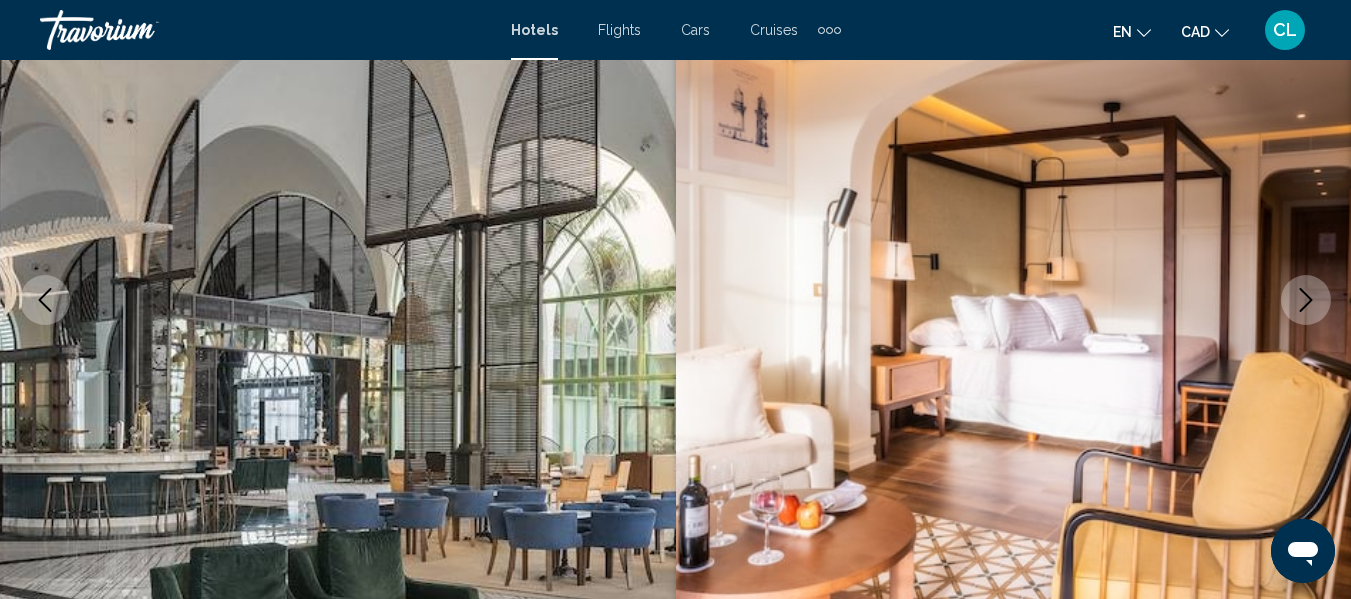 click 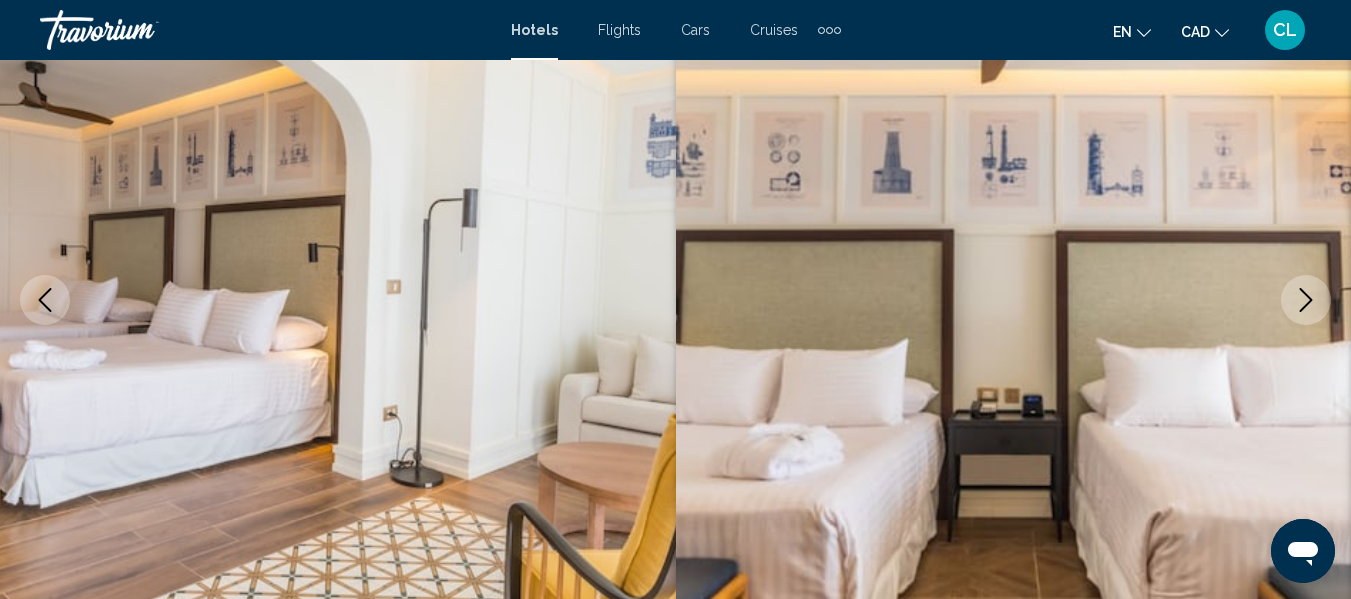 click 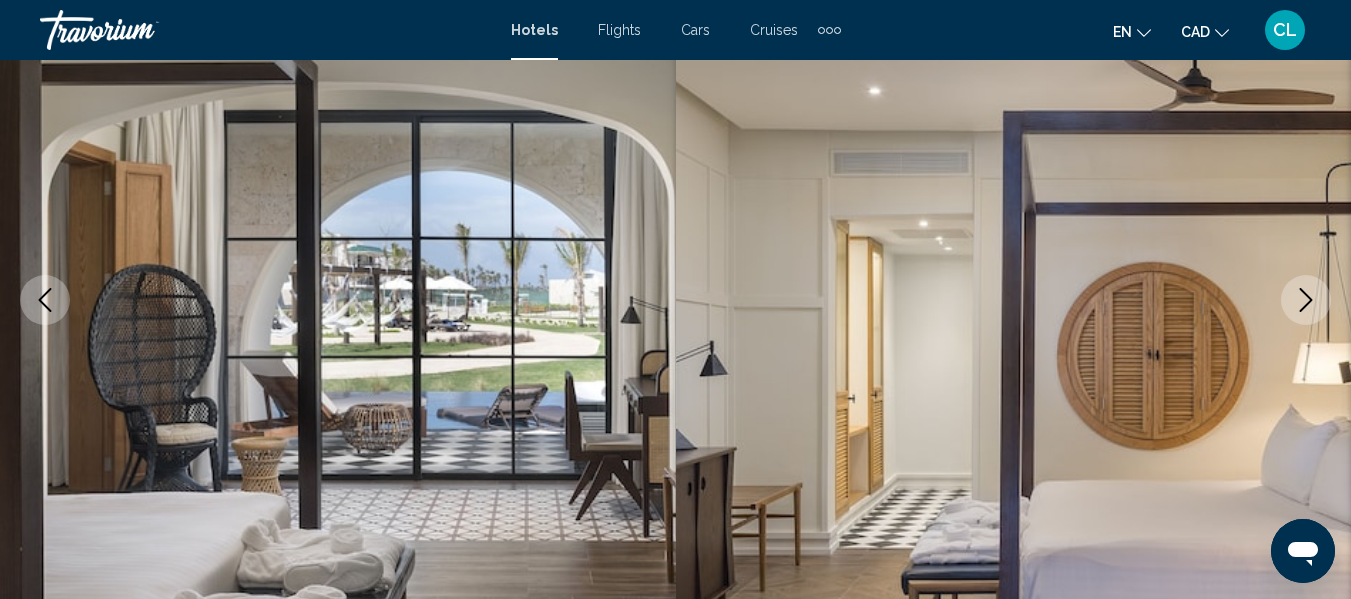click 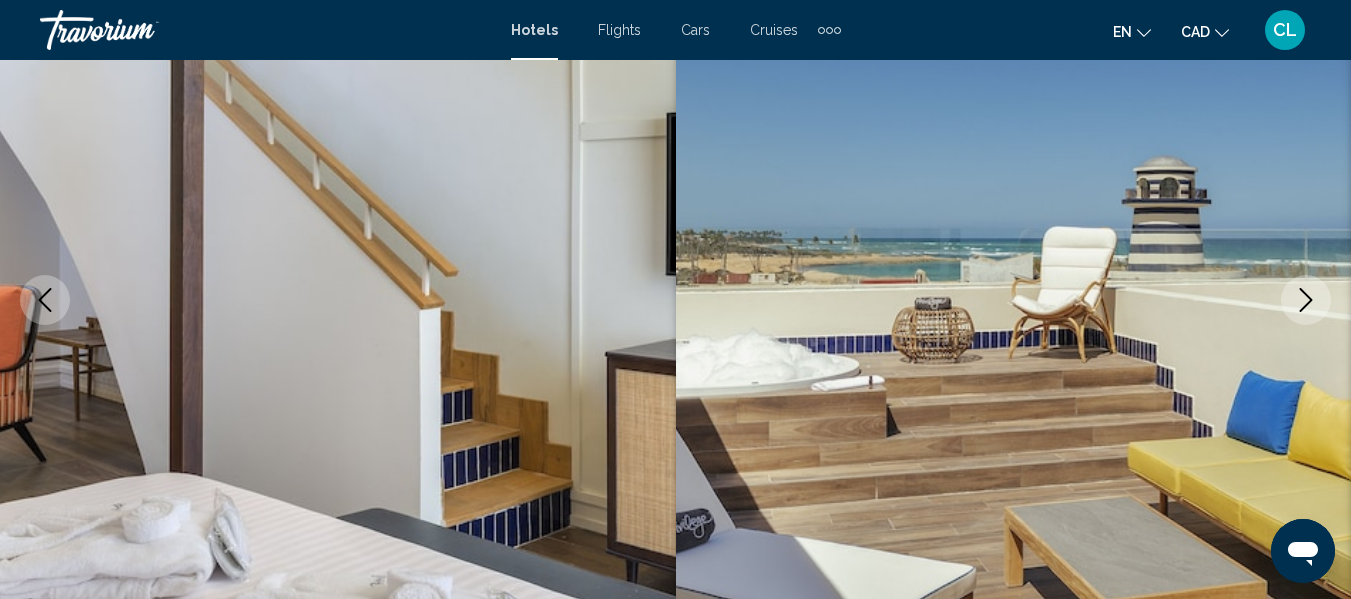 click 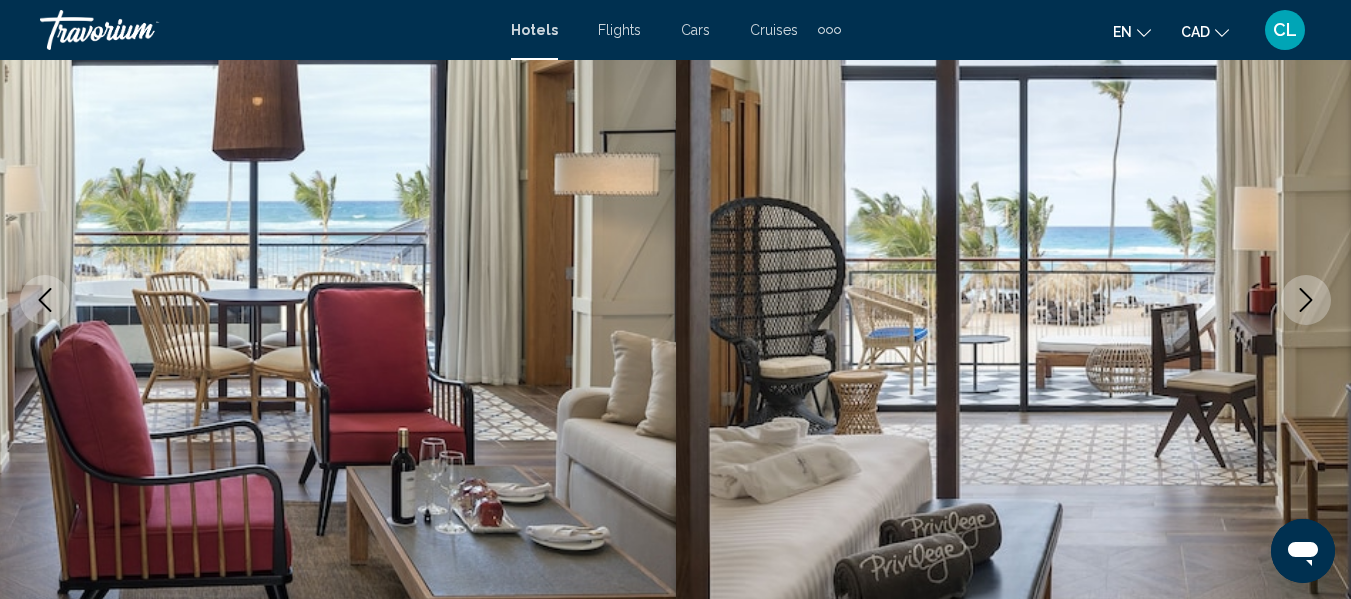 click 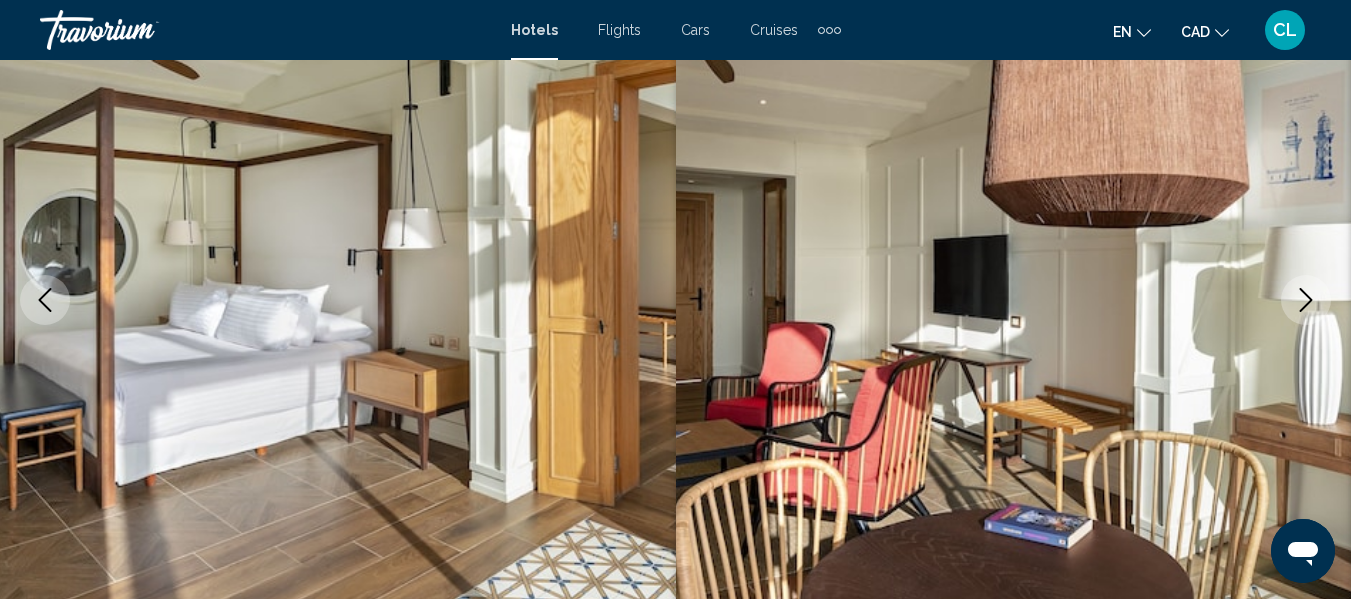click 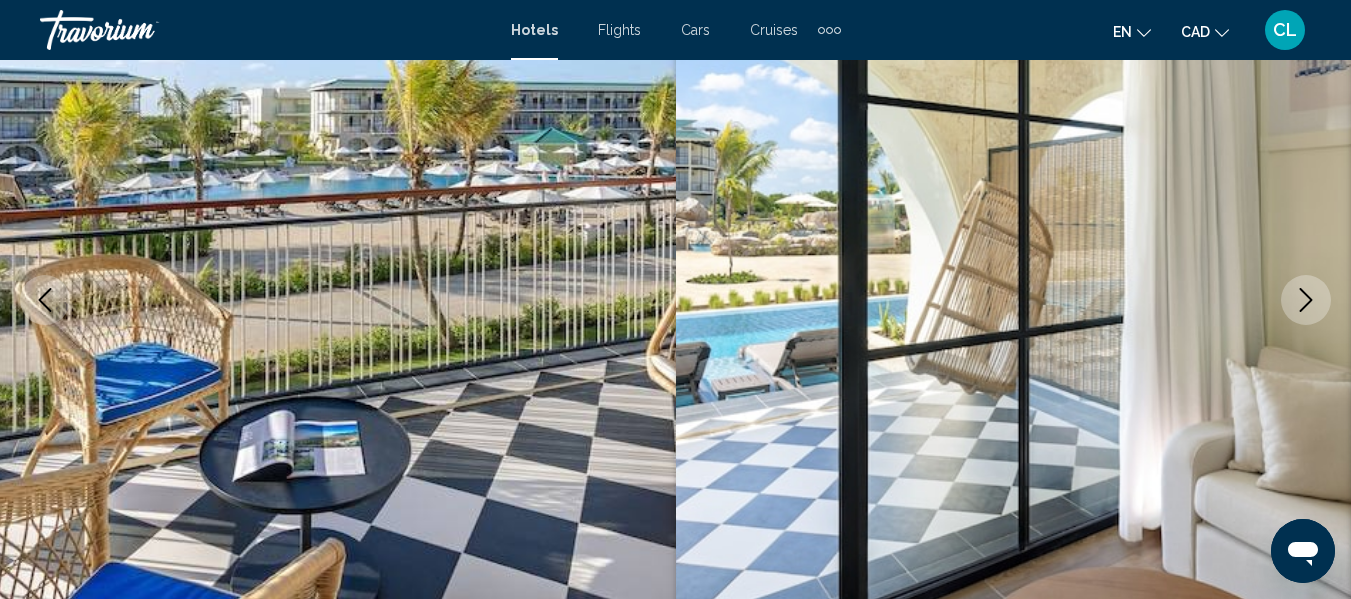 click 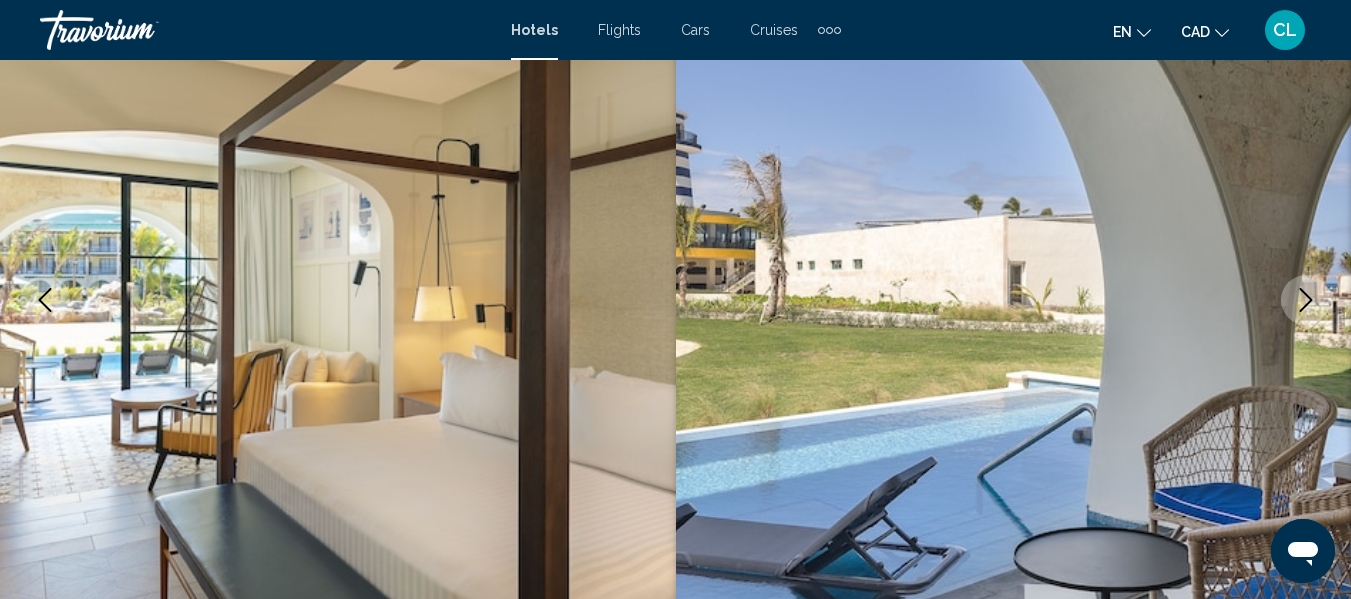 click 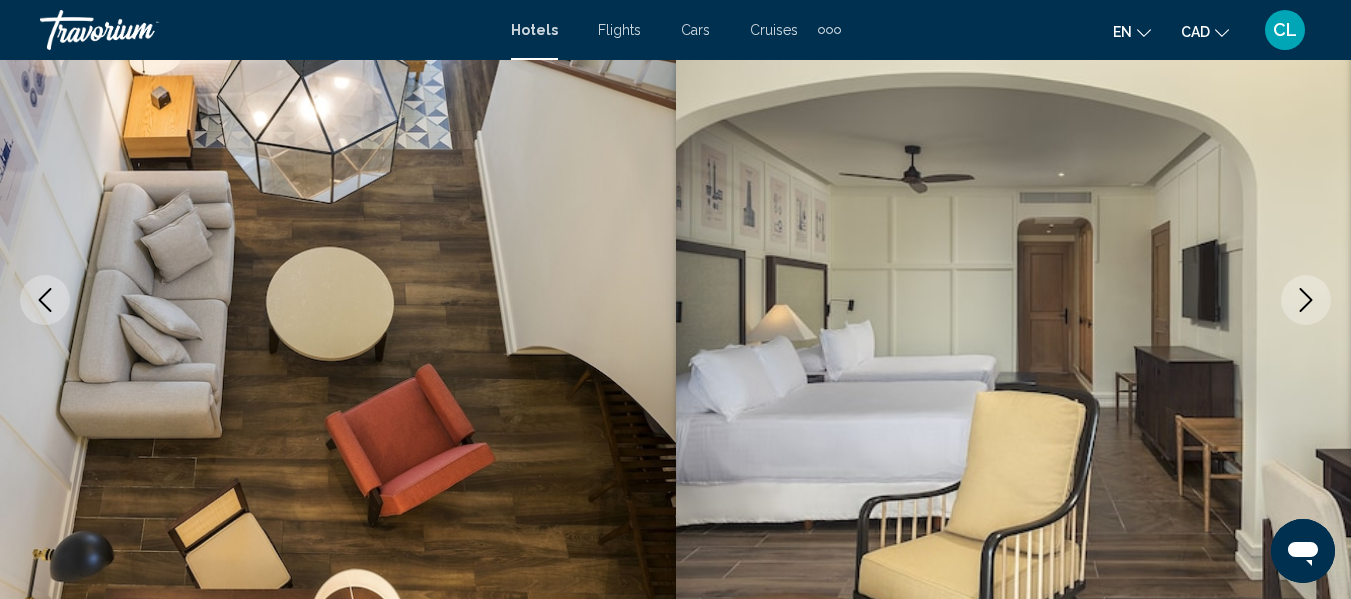 click 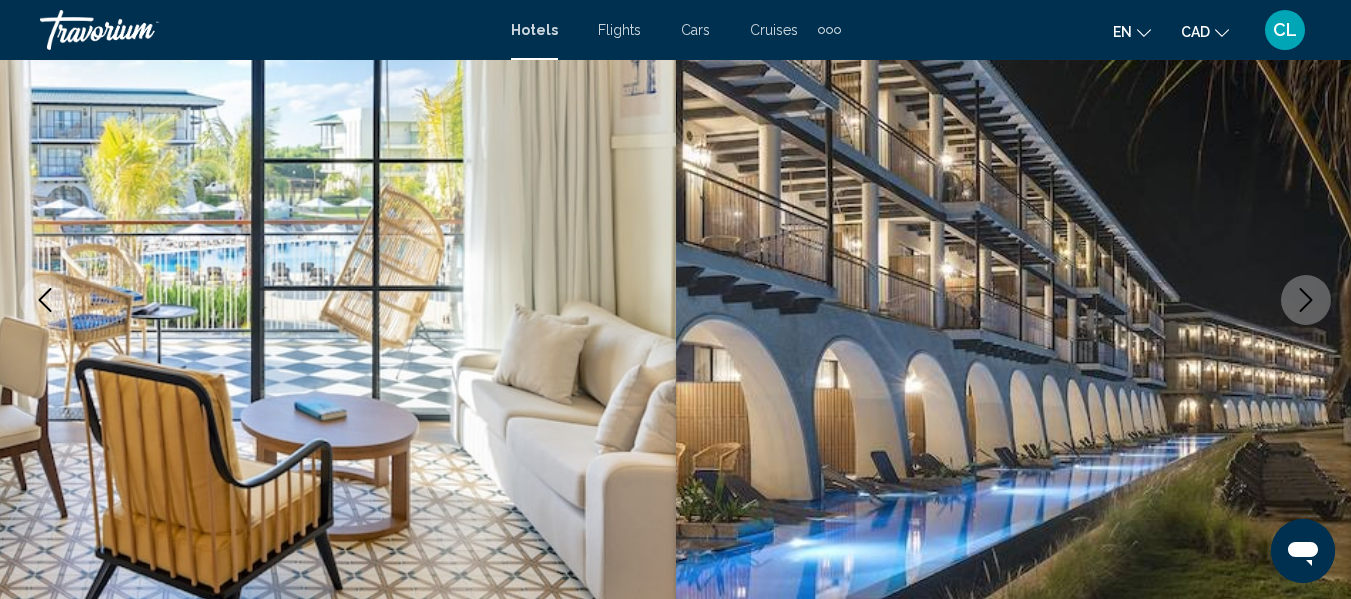 click 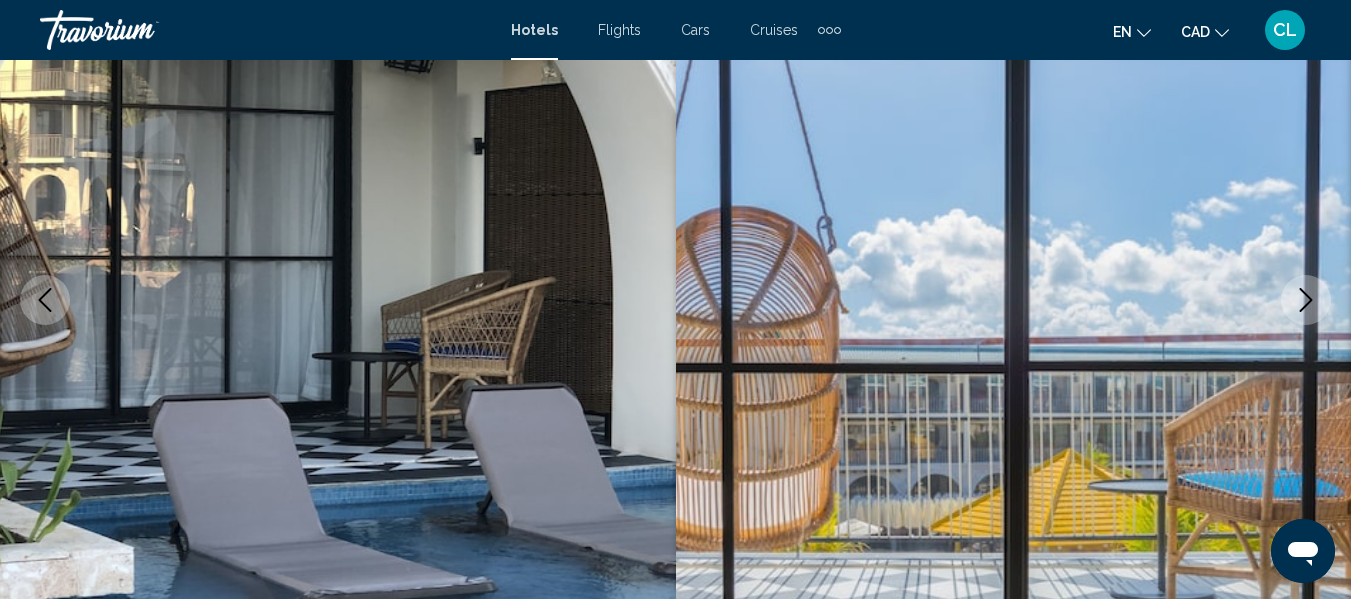 click 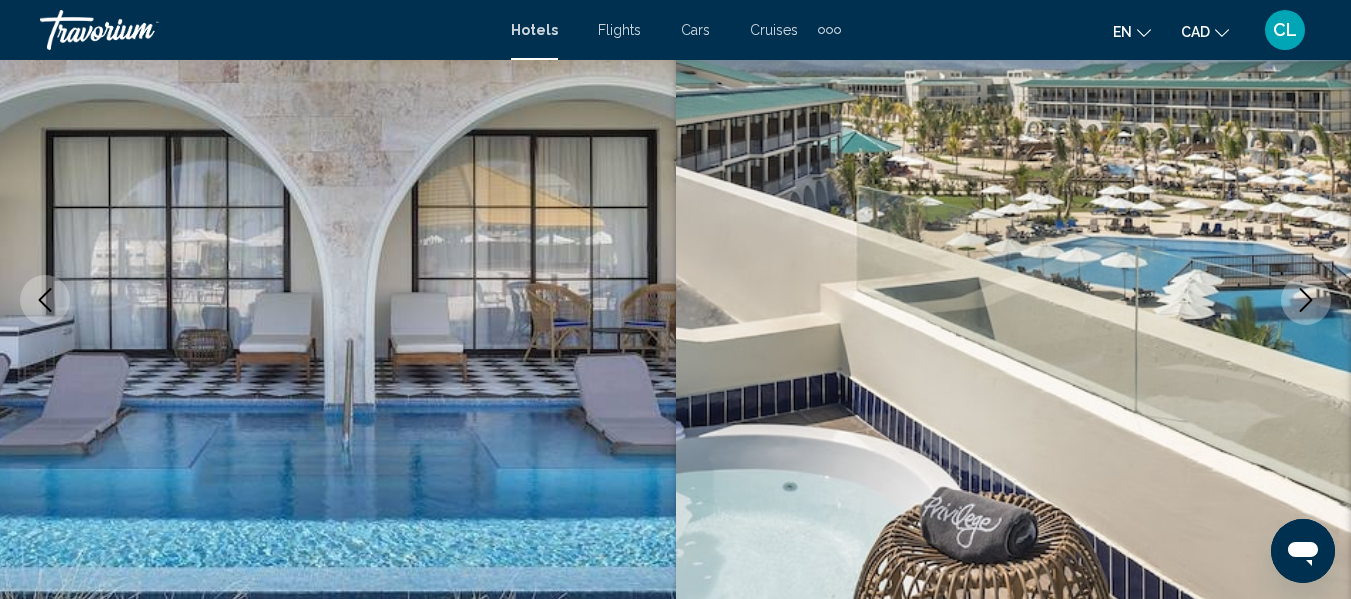click 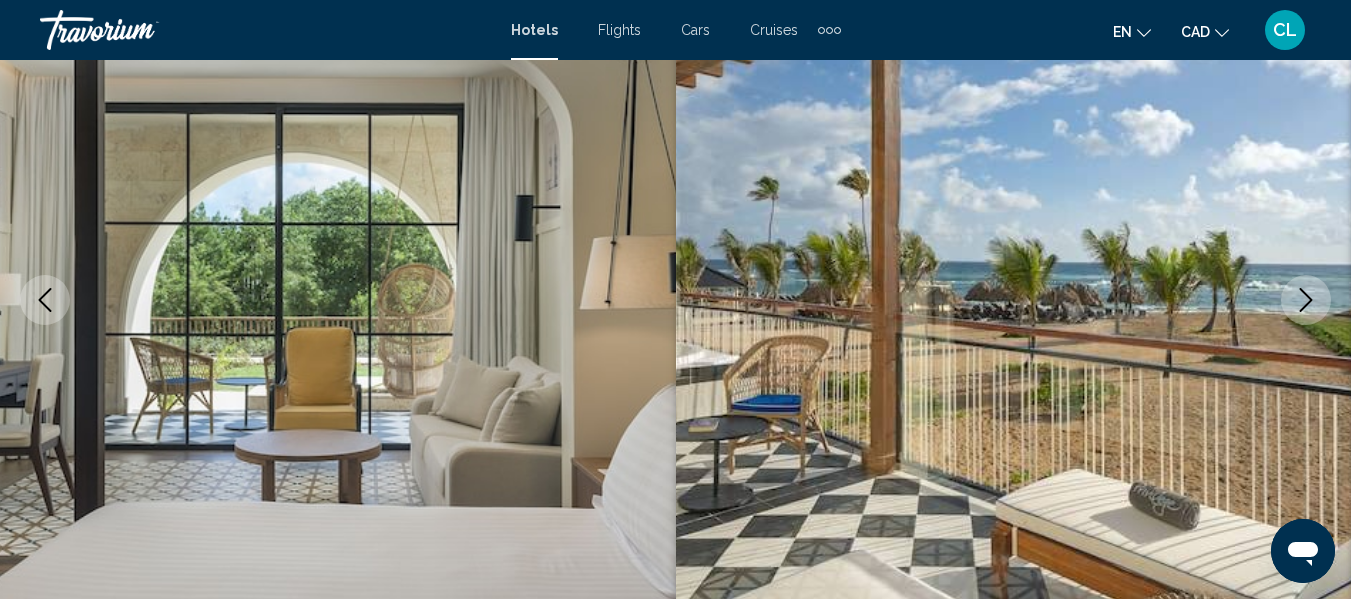 click 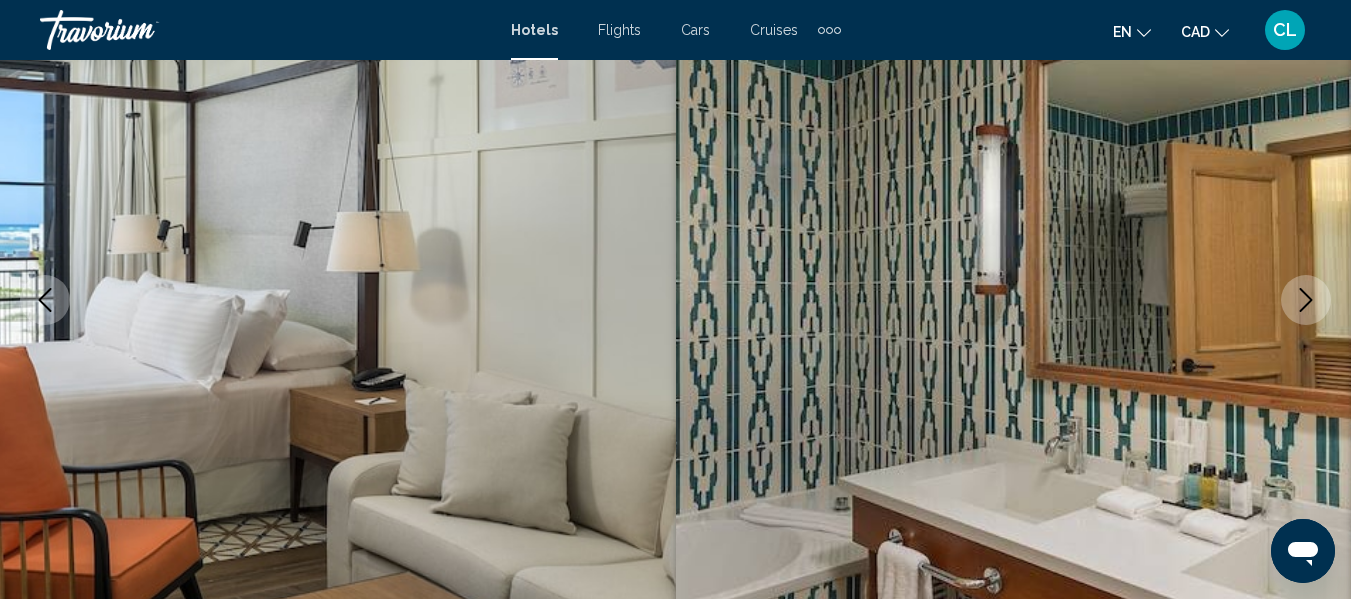 click 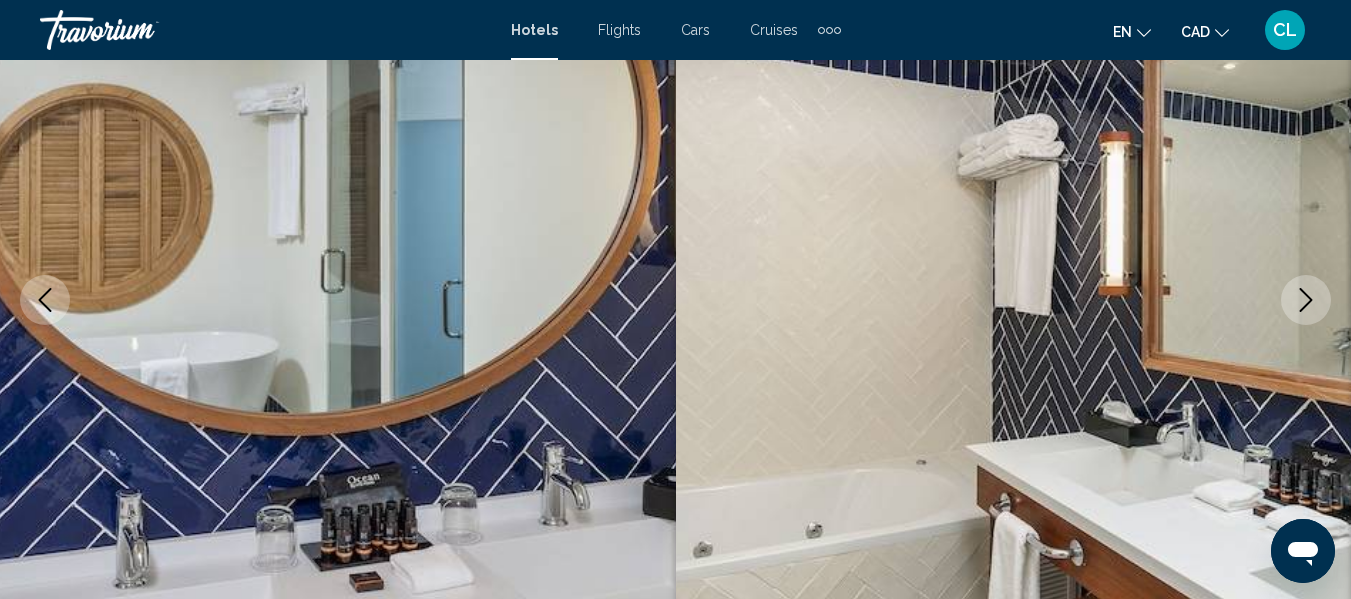type 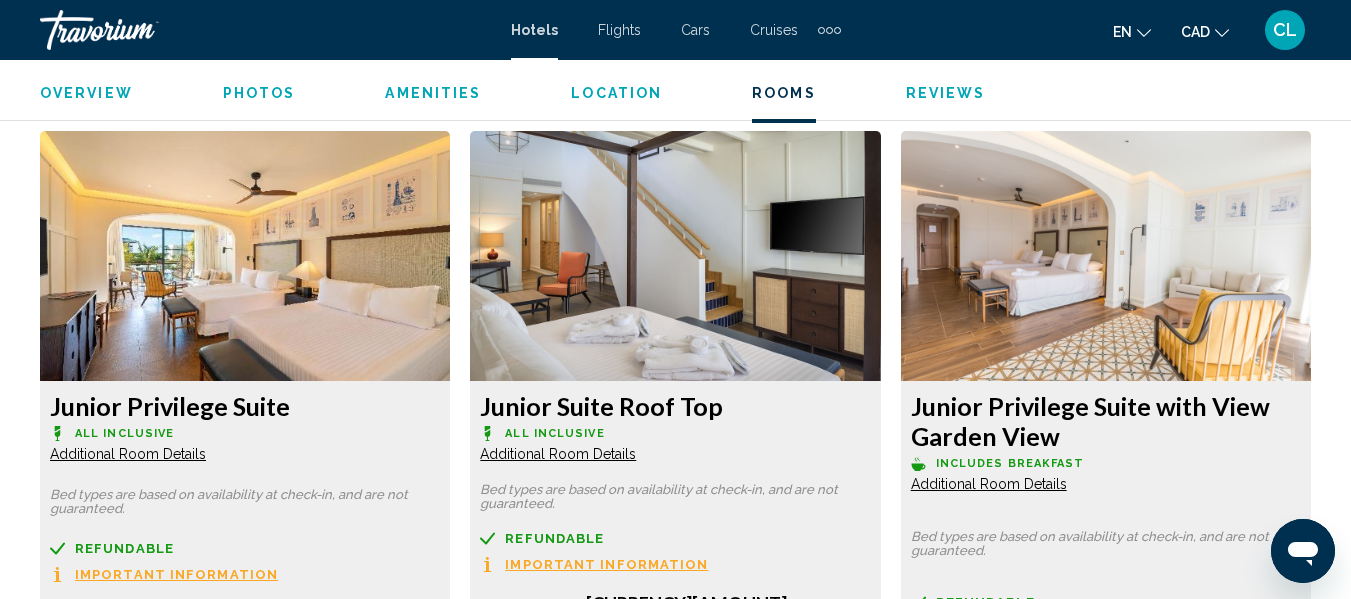 scroll, scrollTop: 3795, scrollLeft: 0, axis: vertical 